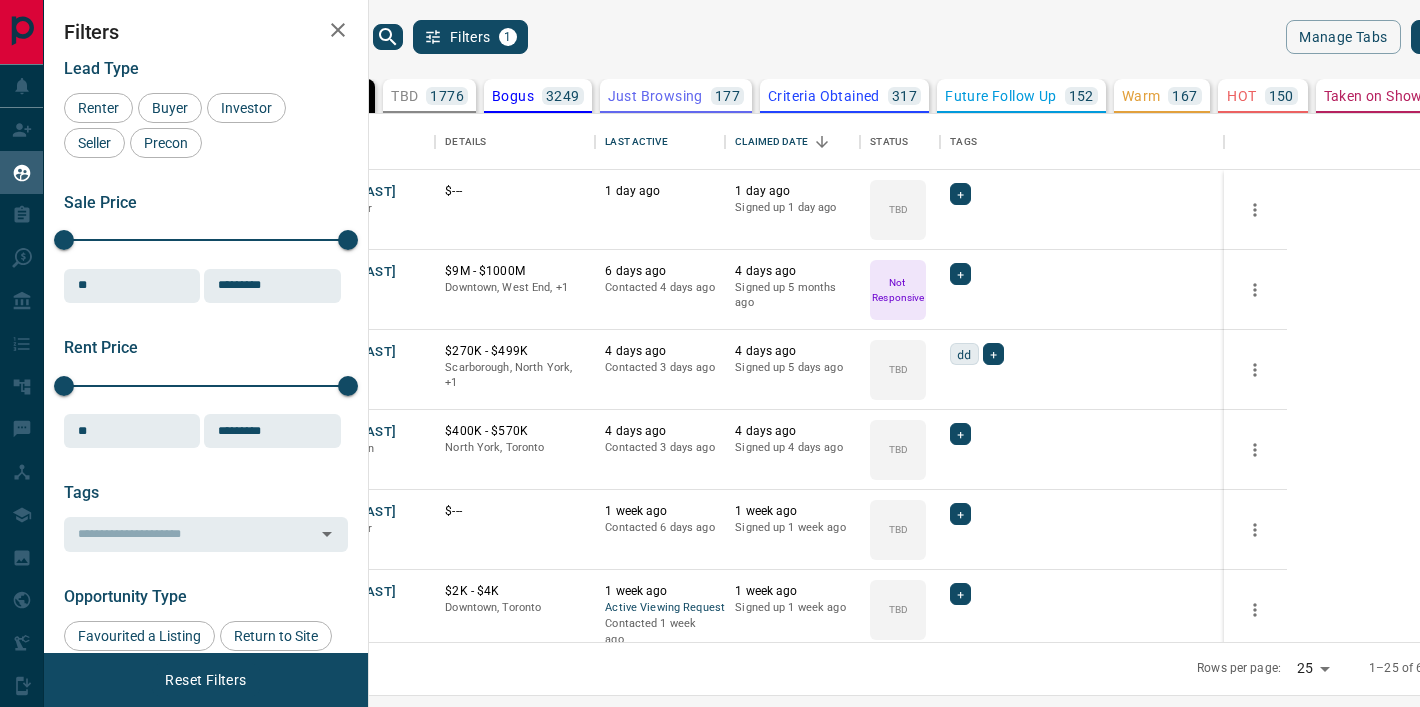 scroll, scrollTop: 0, scrollLeft: 0, axis: both 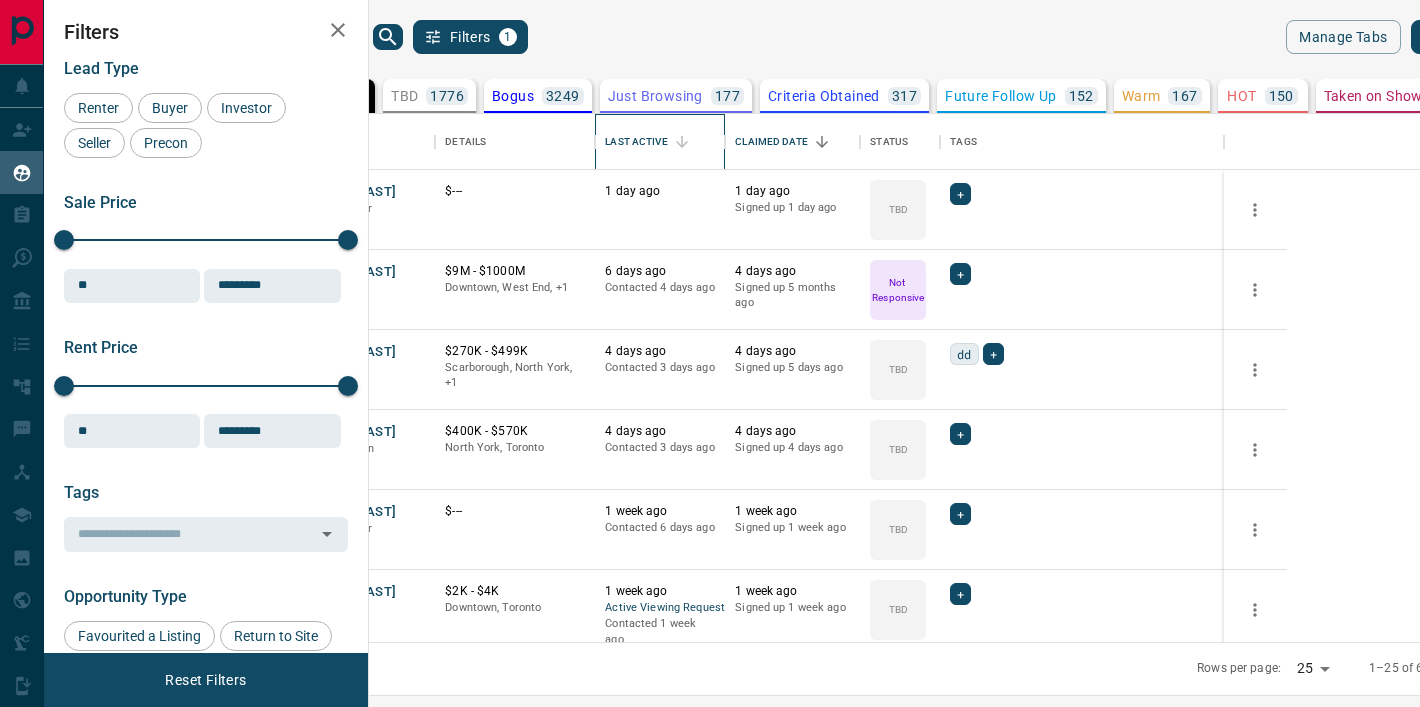 click on "Last Active" at bounding box center [636, 142] 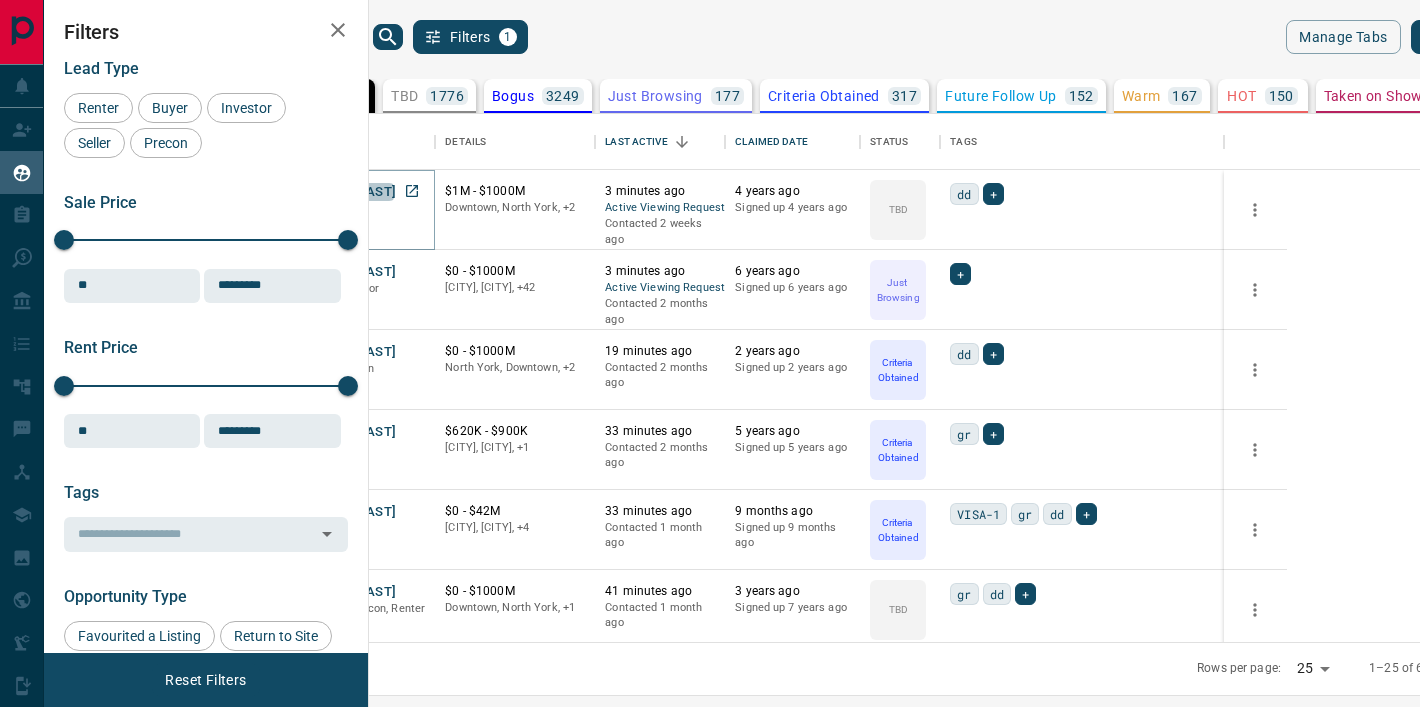 click on "[FIRST] [LAST]" at bounding box center (350, 192) 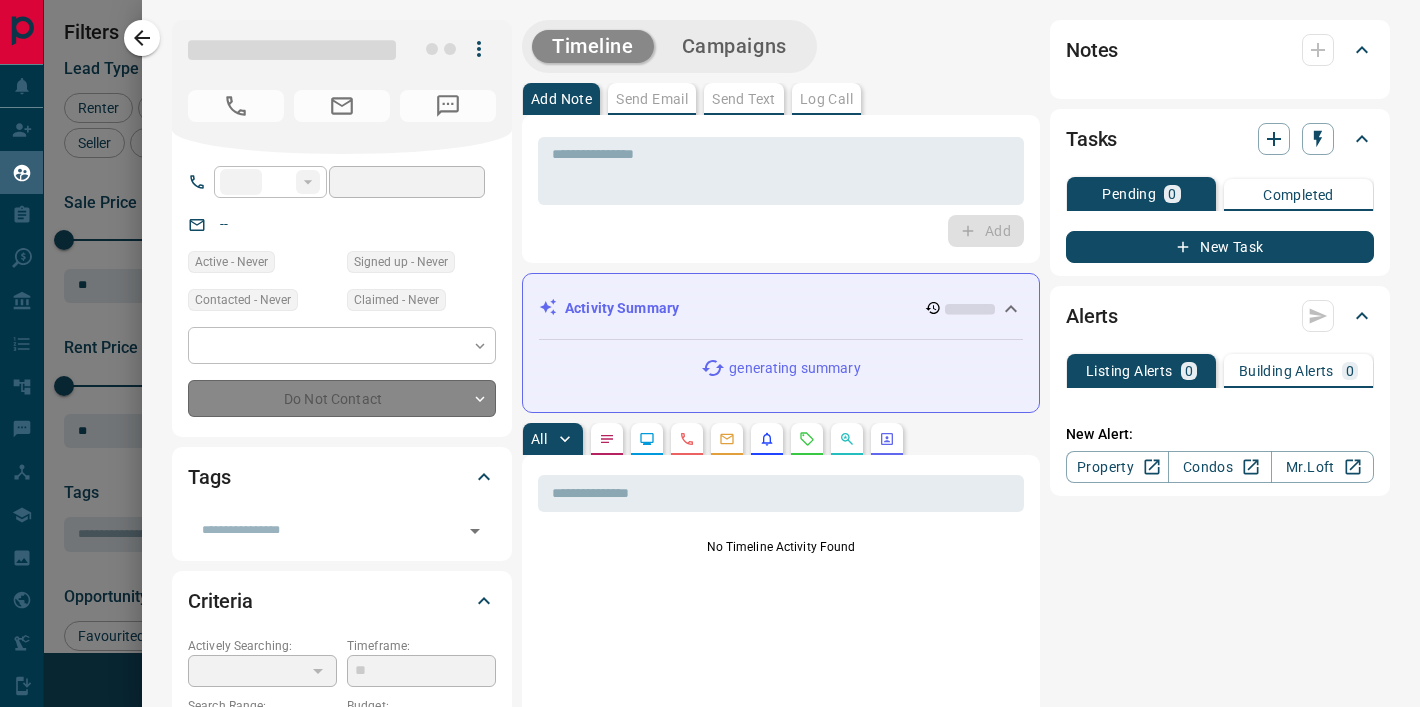 type on "**" 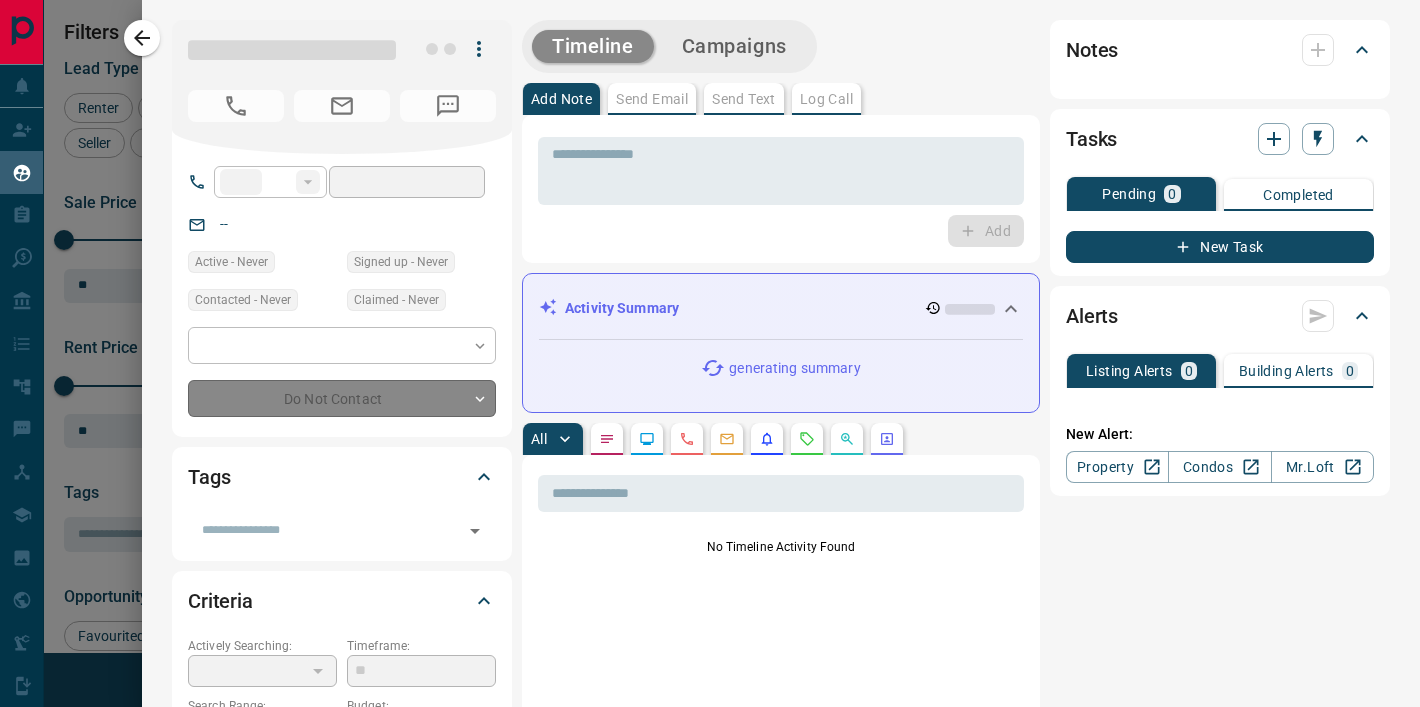 type on "**********" 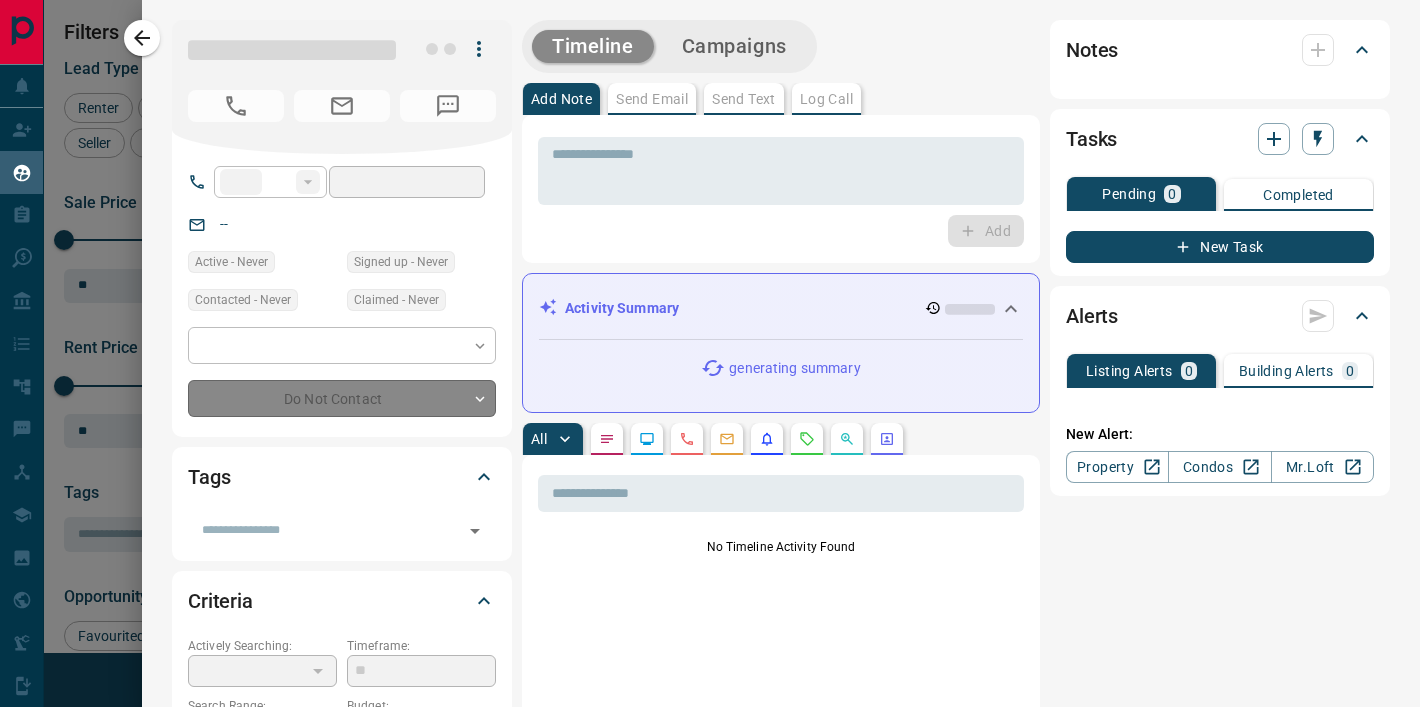 type on "*" 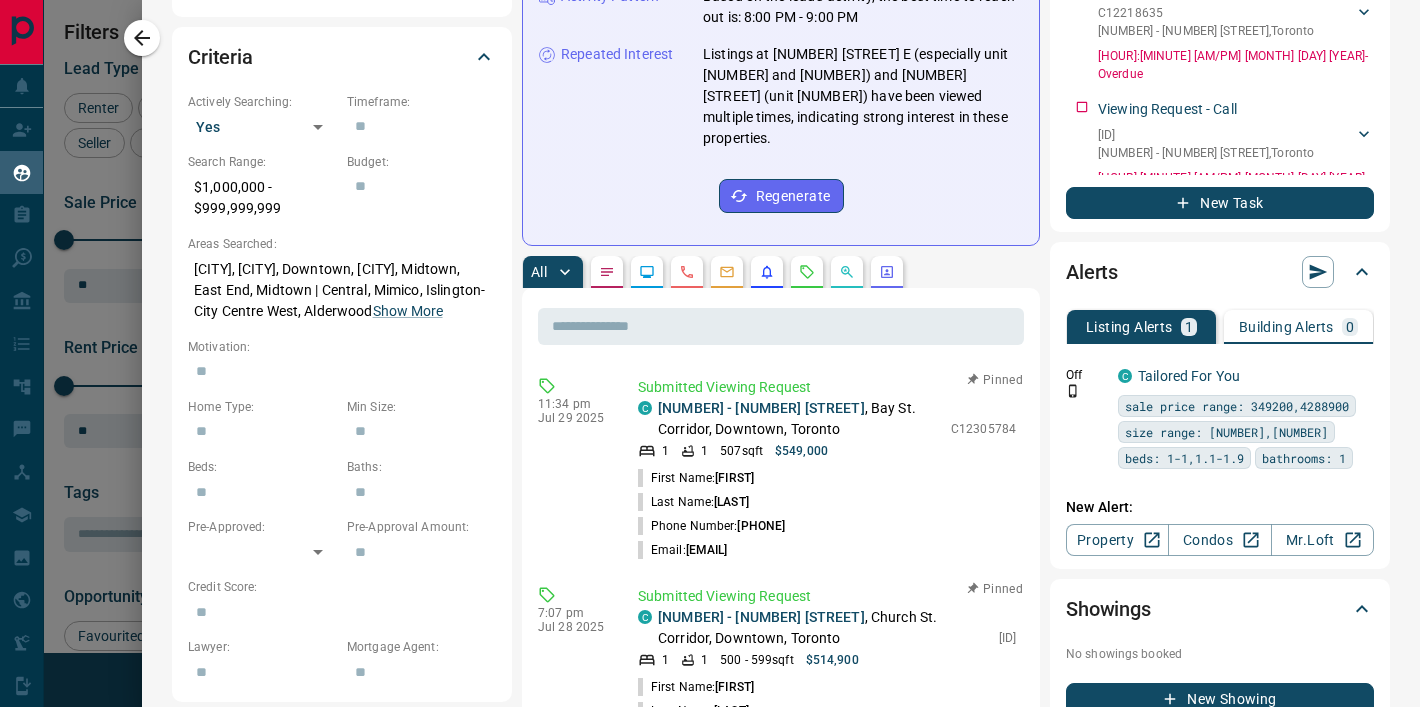 scroll, scrollTop: 595, scrollLeft: 0, axis: vertical 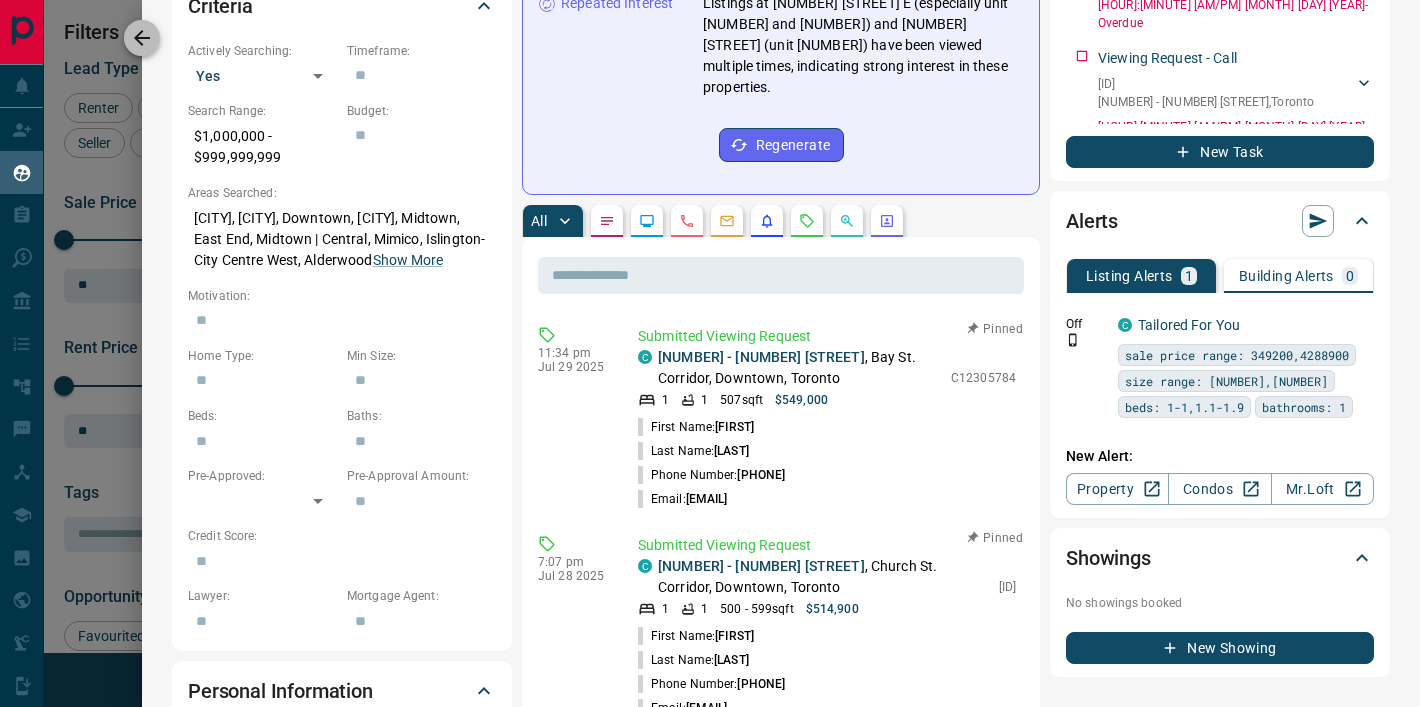 click 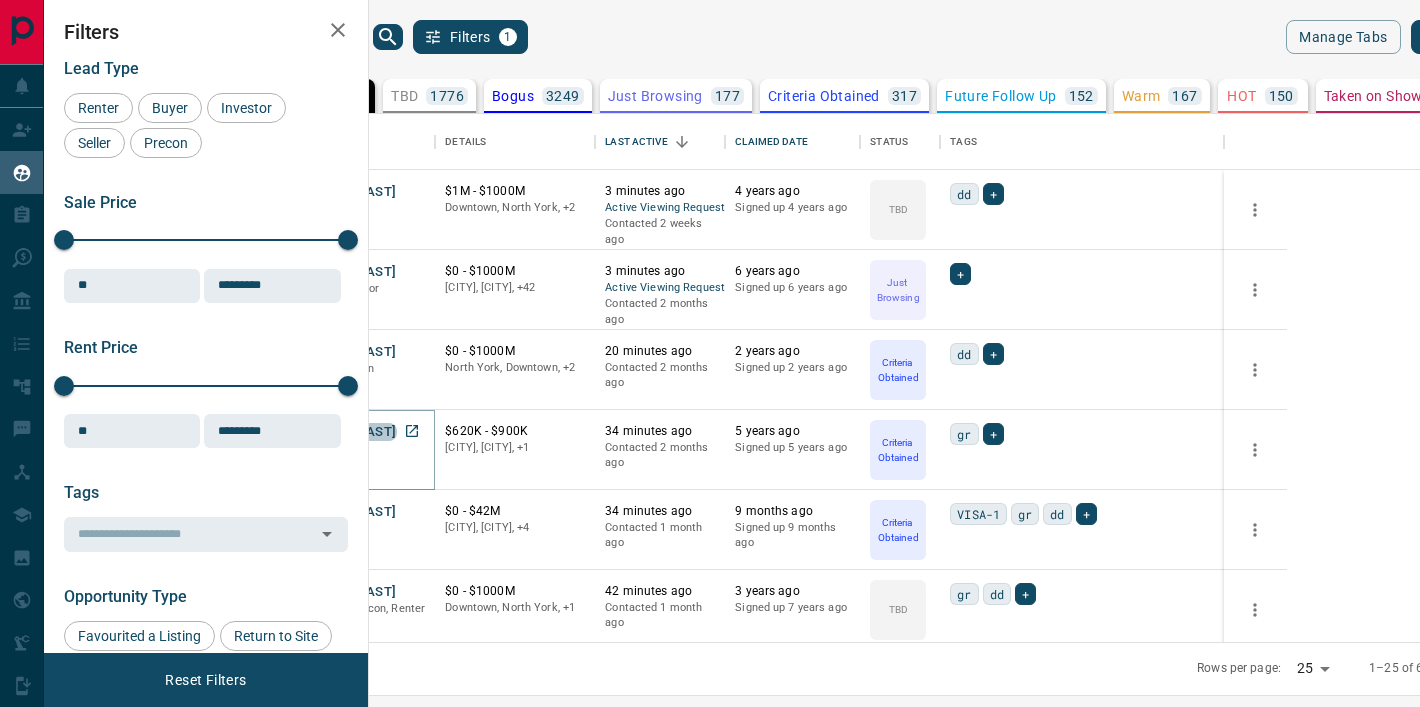click on "[FIRST] [LAST]" at bounding box center (350, 432) 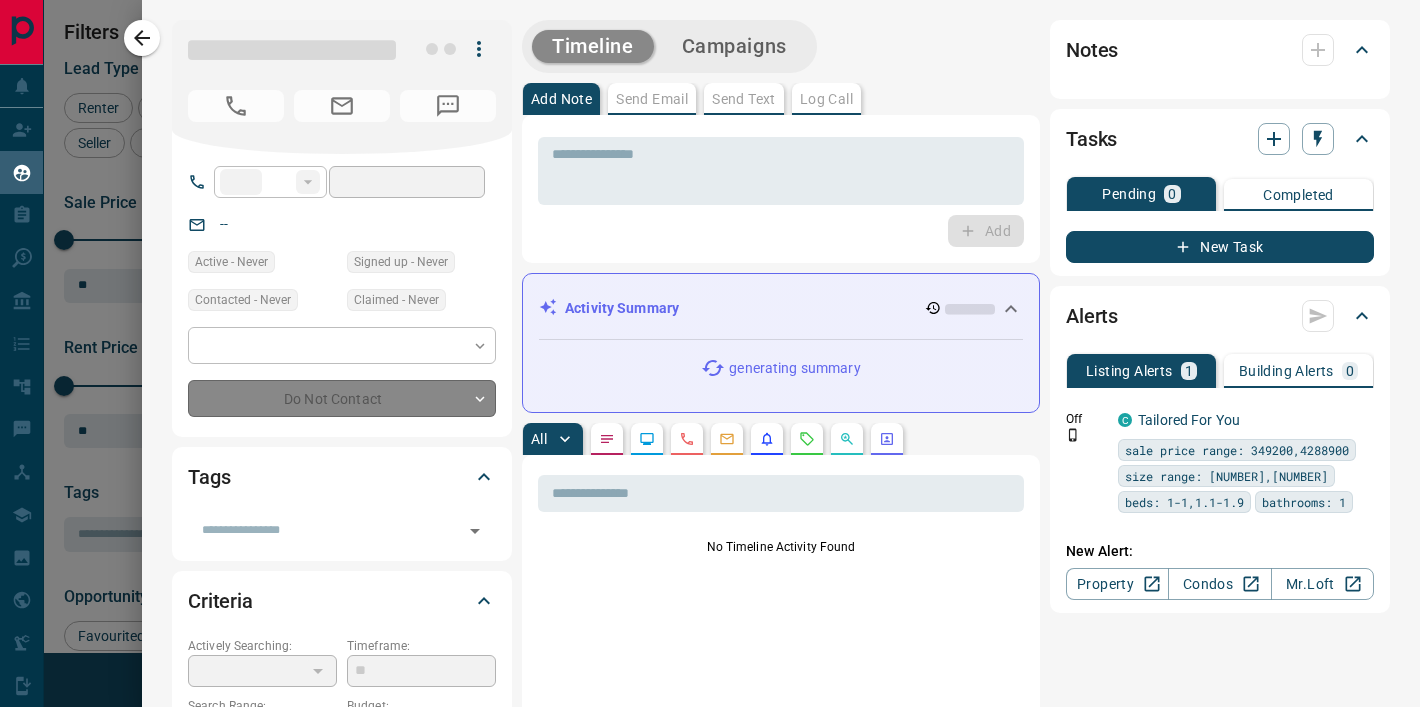 type on "**" 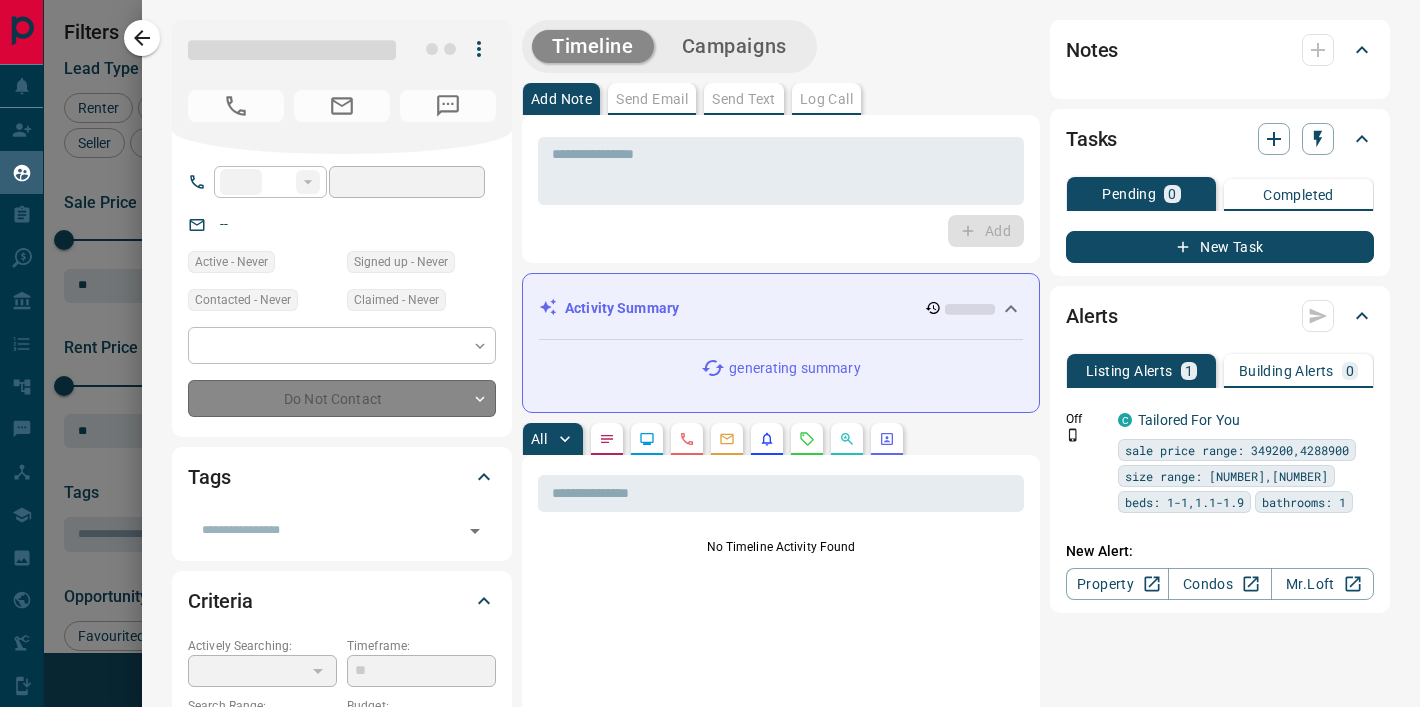 type on "**********" 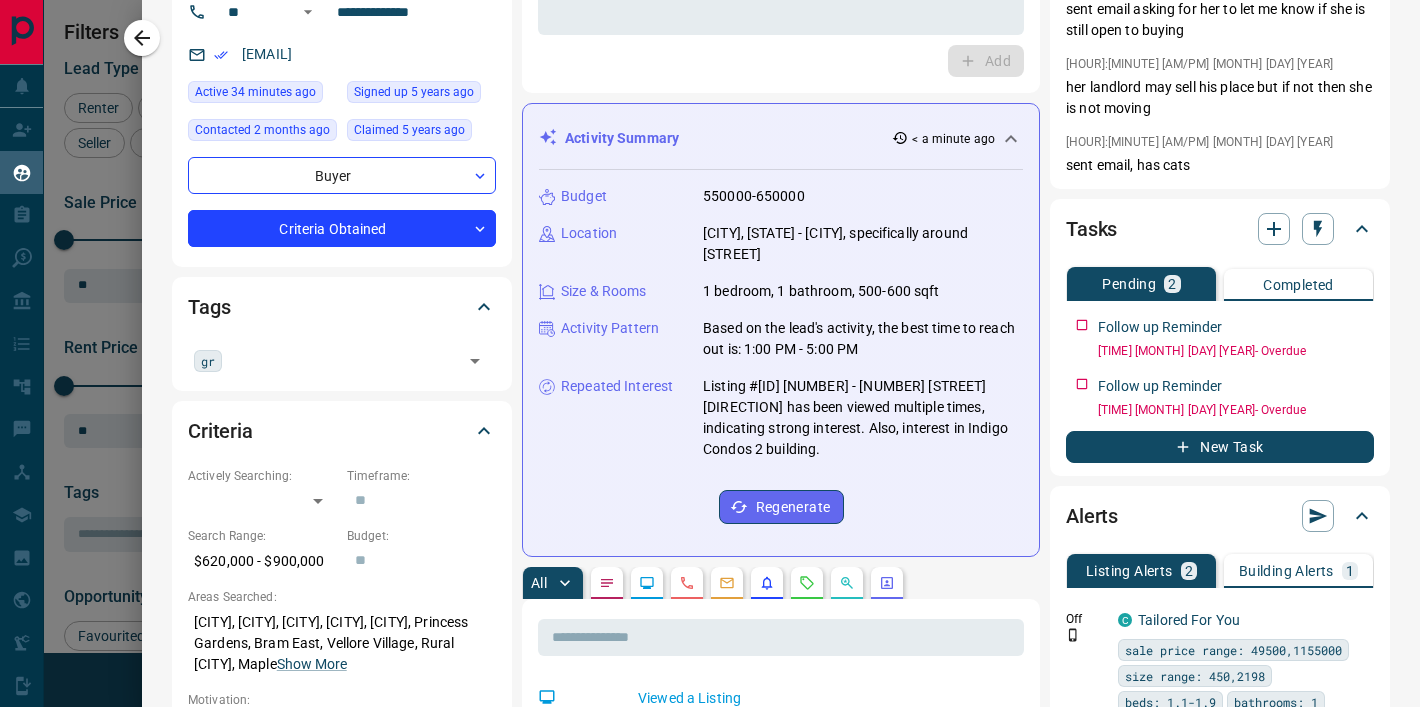 scroll, scrollTop: 234, scrollLeft: 0, axis: vertical 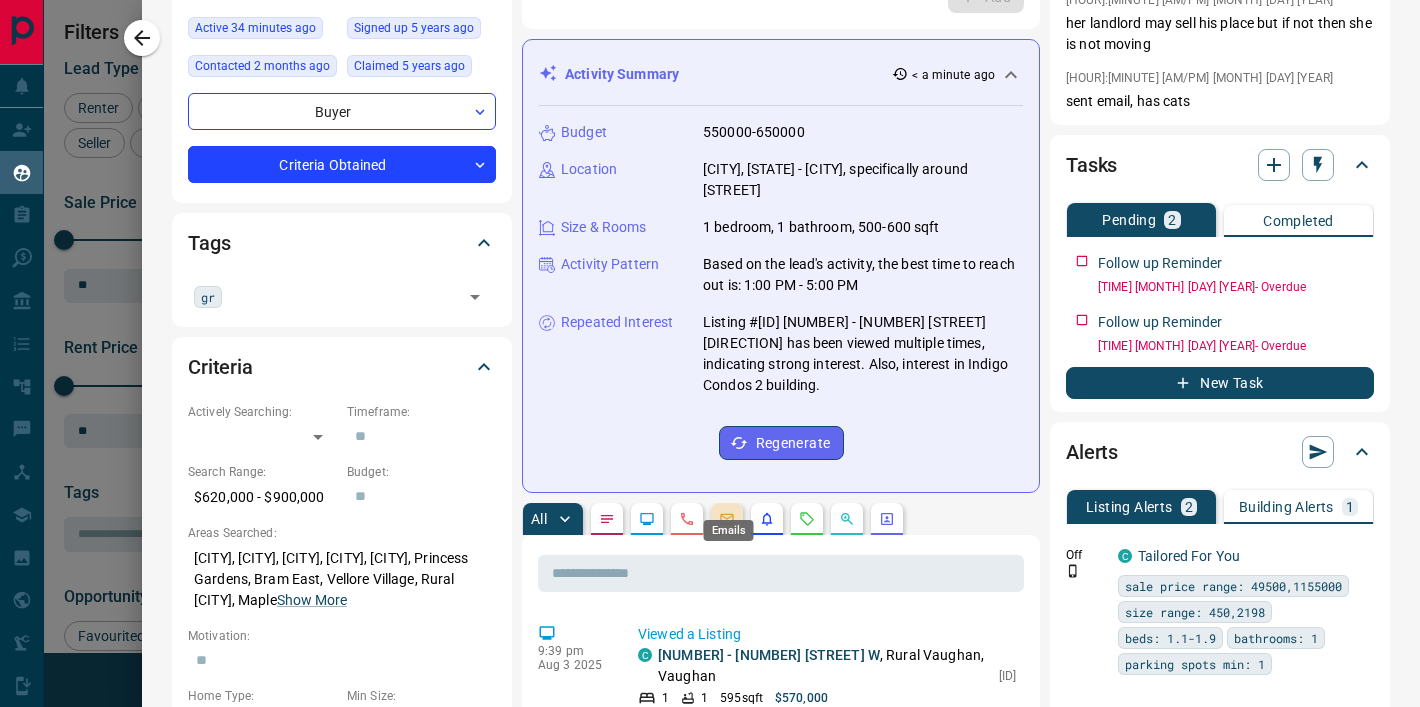 click 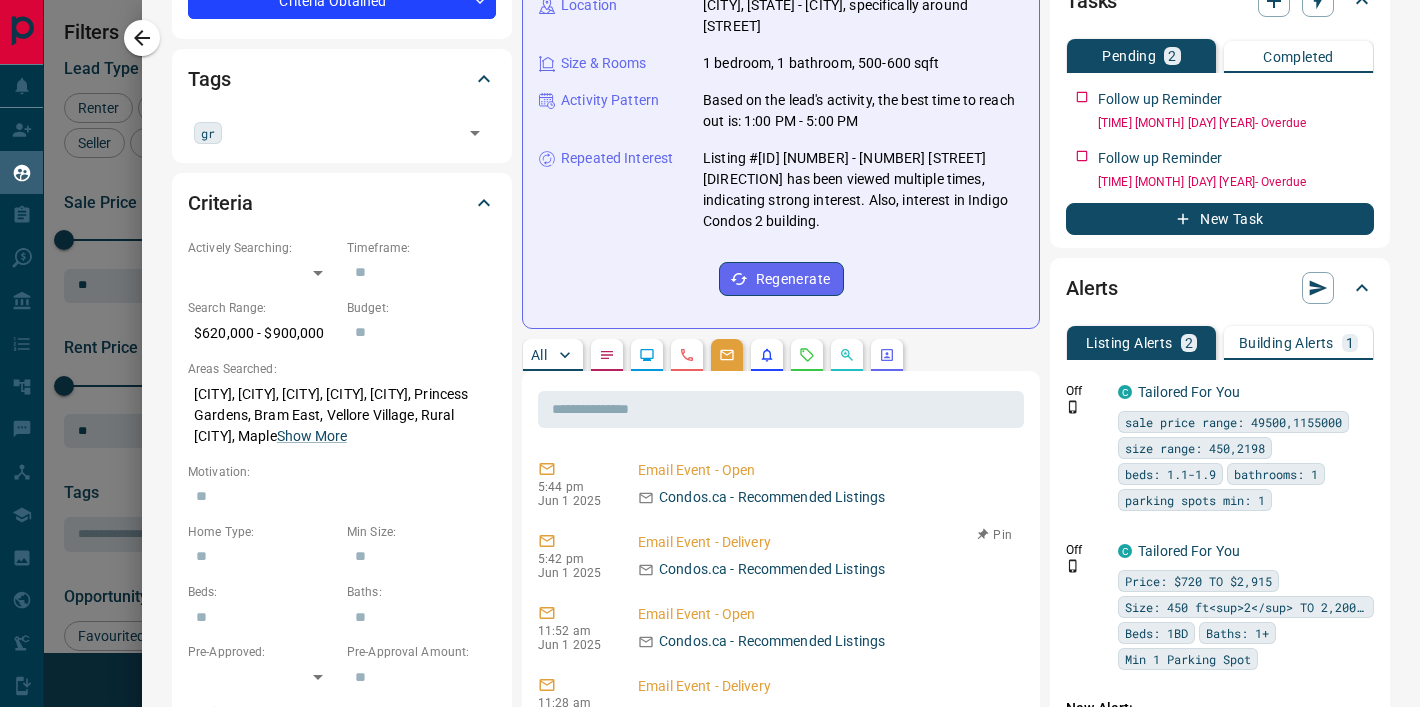scroll, scrollTop: 469, scrollLeft: 0, axis: vertical 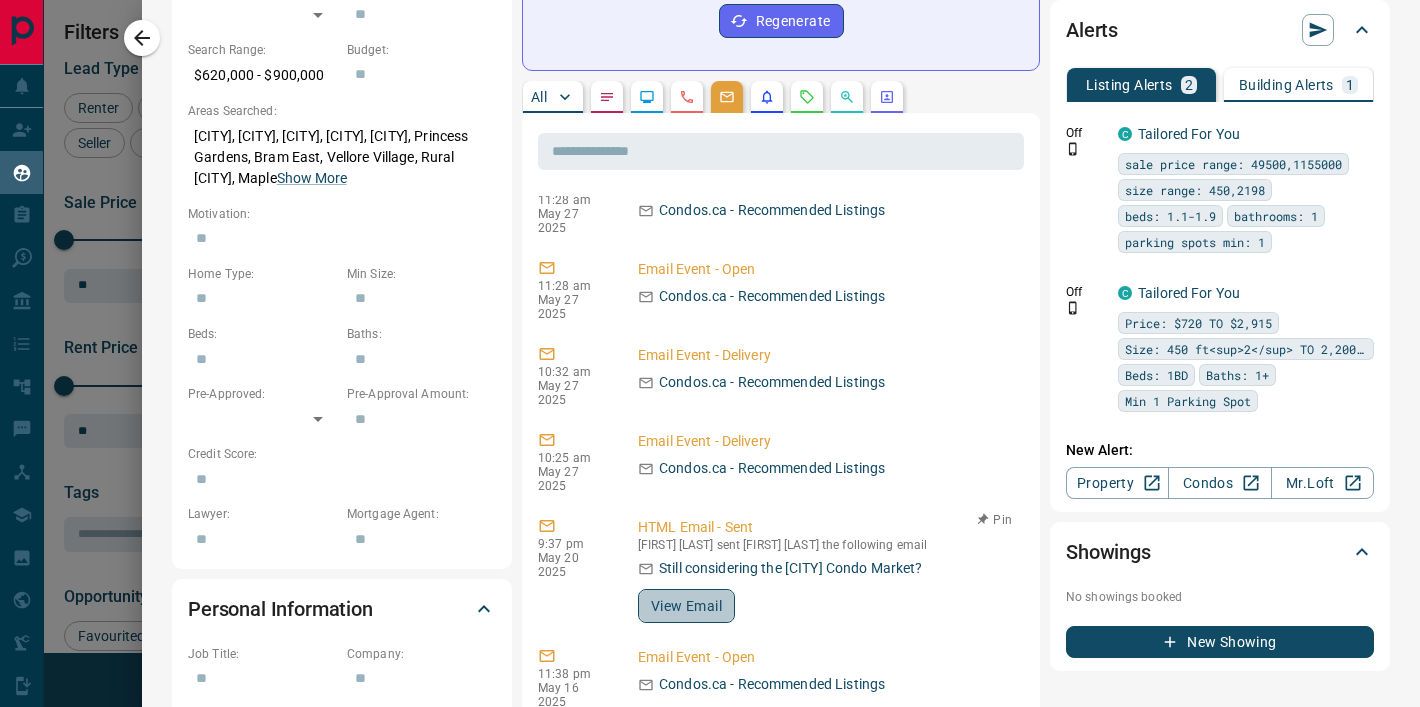 click on "View Email" at bounding box center [686, 606] 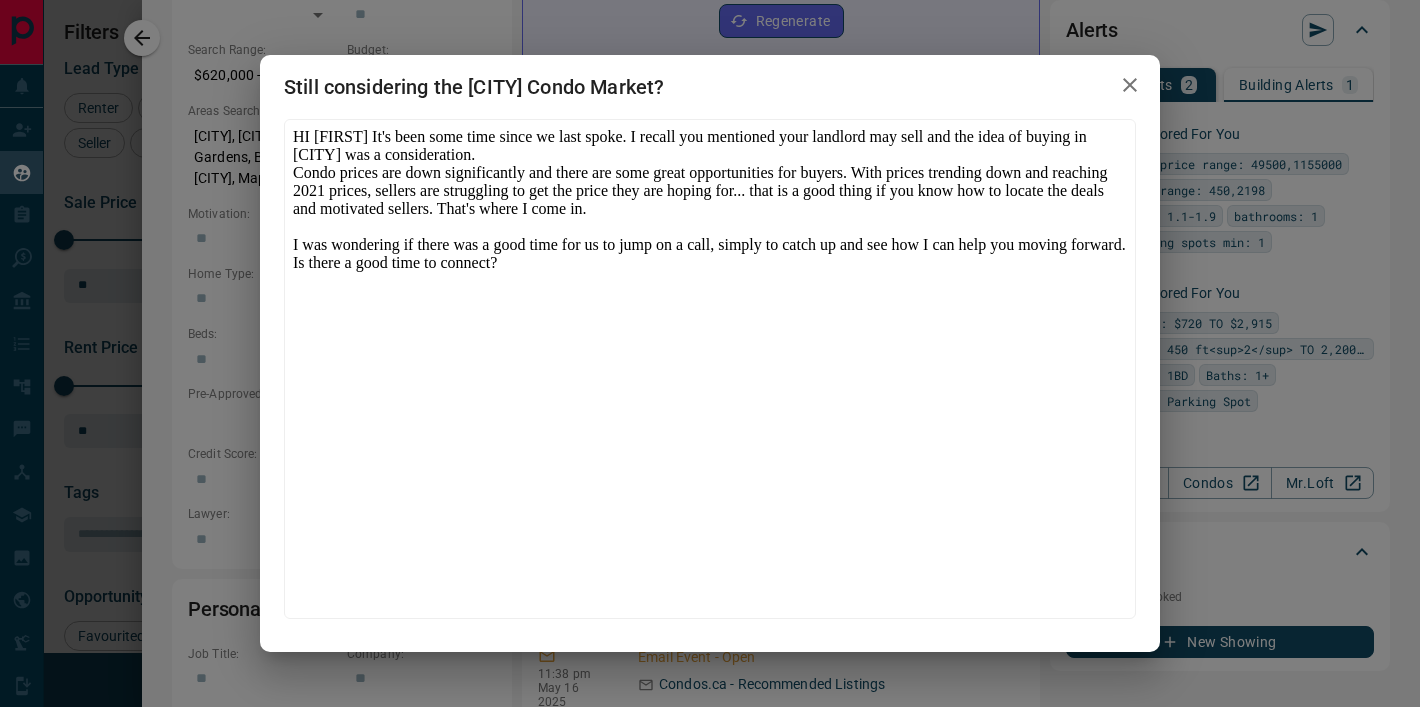 scroll, scrollTop: 0, scrollLeft: 0, axis: both 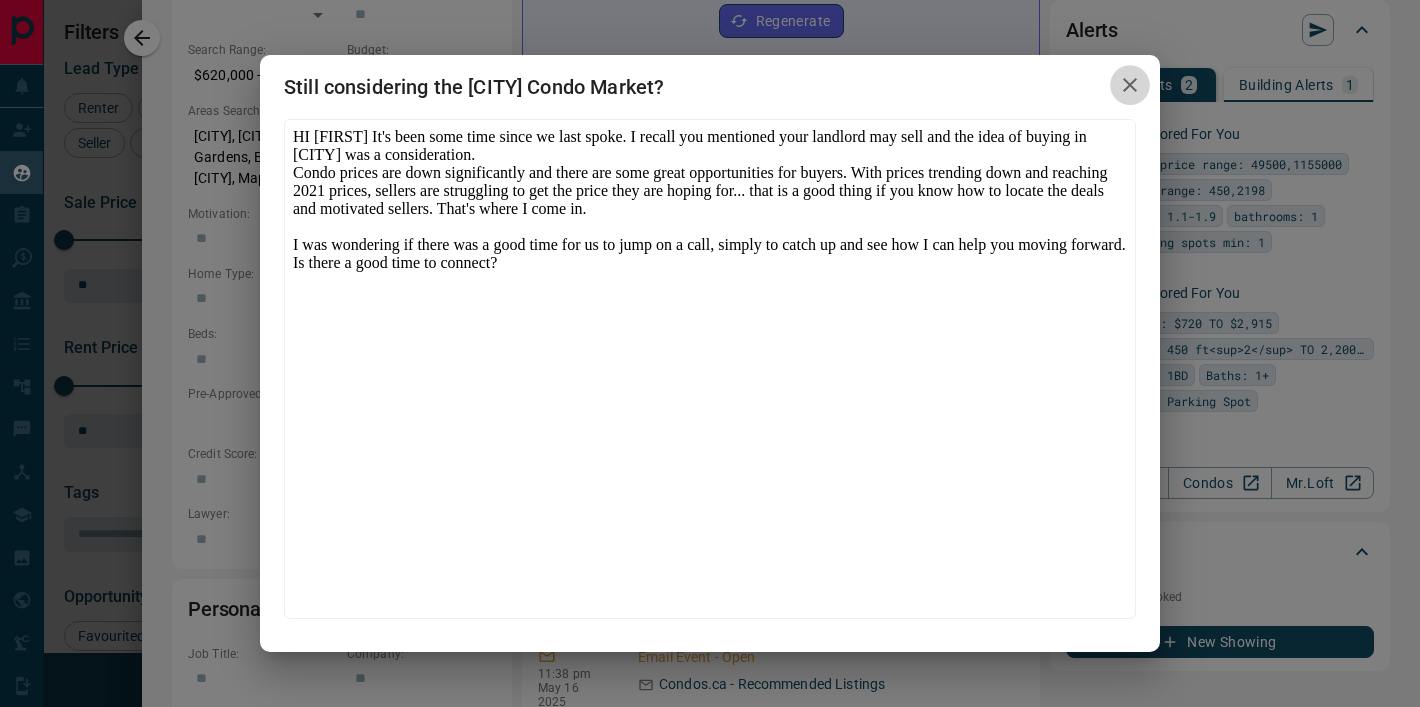 drag, startPoint x: 1125, startPoint y: 92, endPoint x: 586, endPoint y: 41, distance: 541.4074 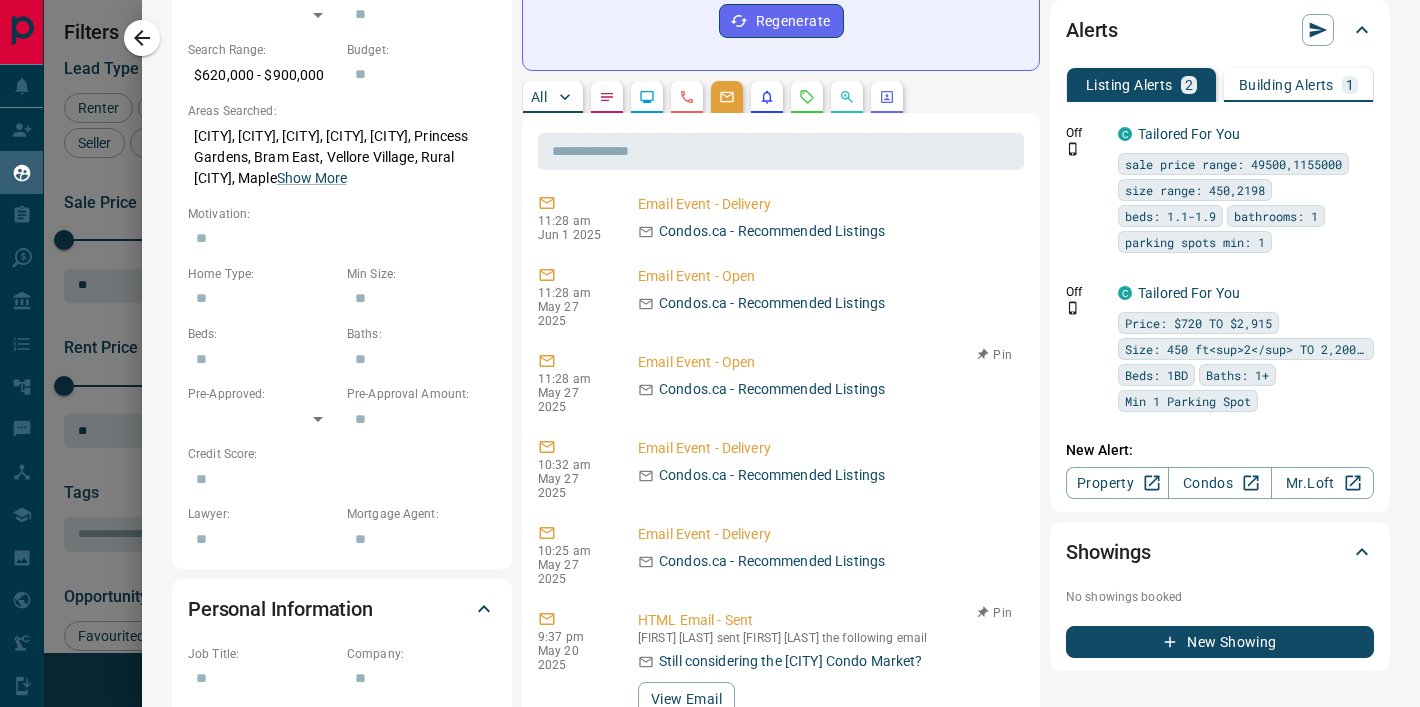 scroll, scrollTop: 0, scrollLeft: 0, axis: both 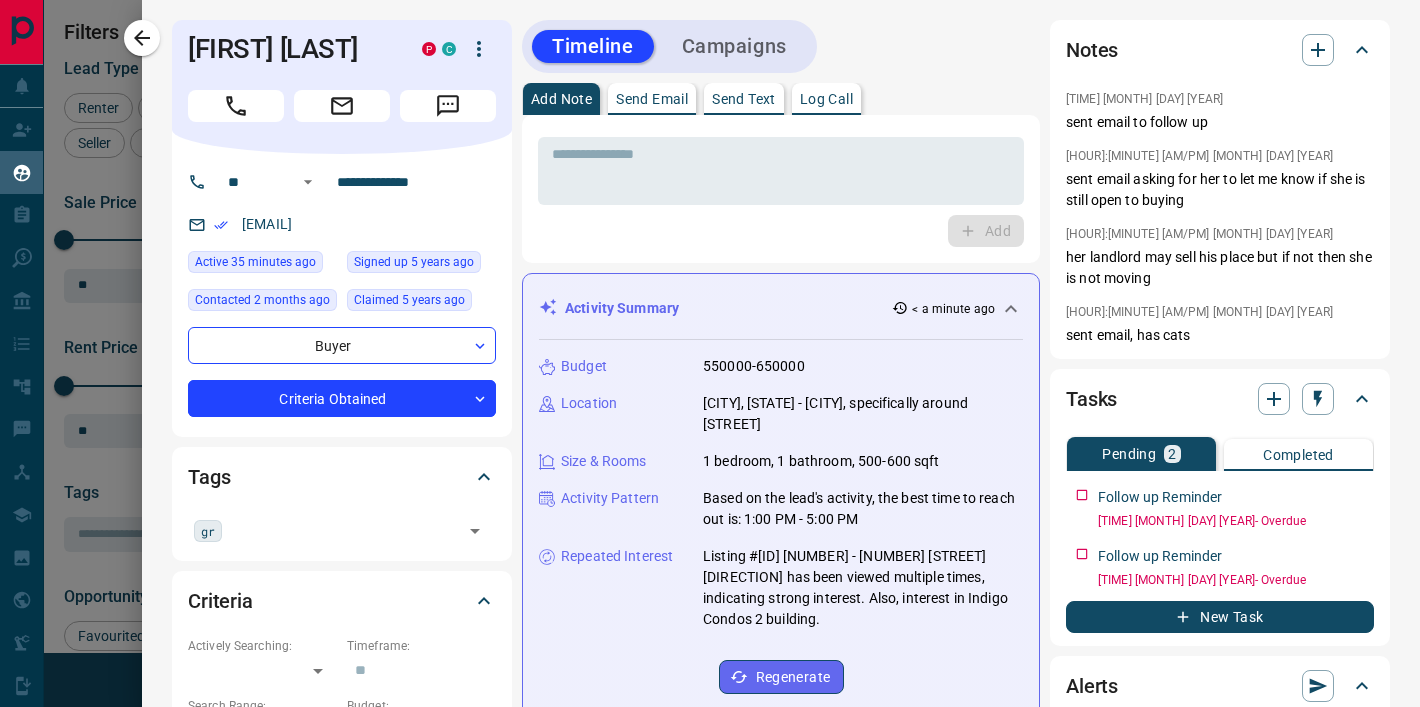 click on "Send Email" at bounding box center (652, 99) 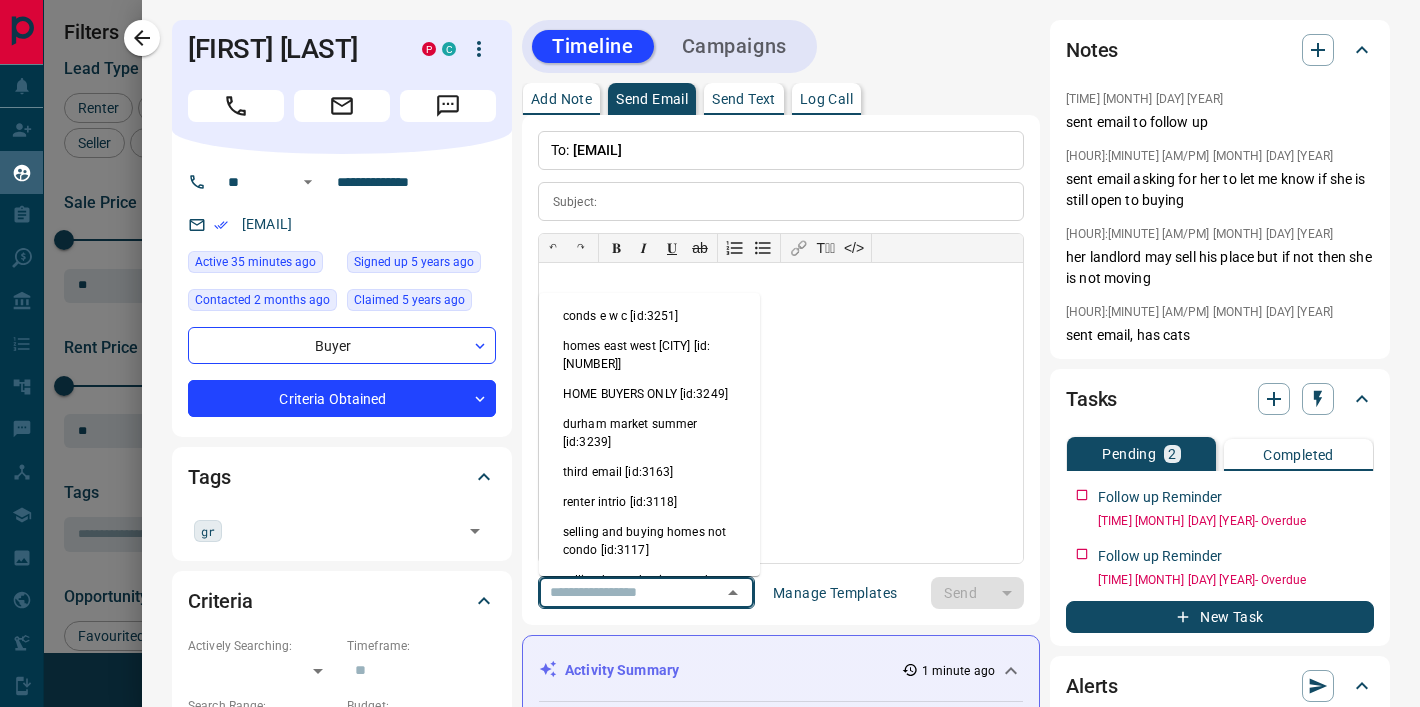 click at bounding box center (618, 592) 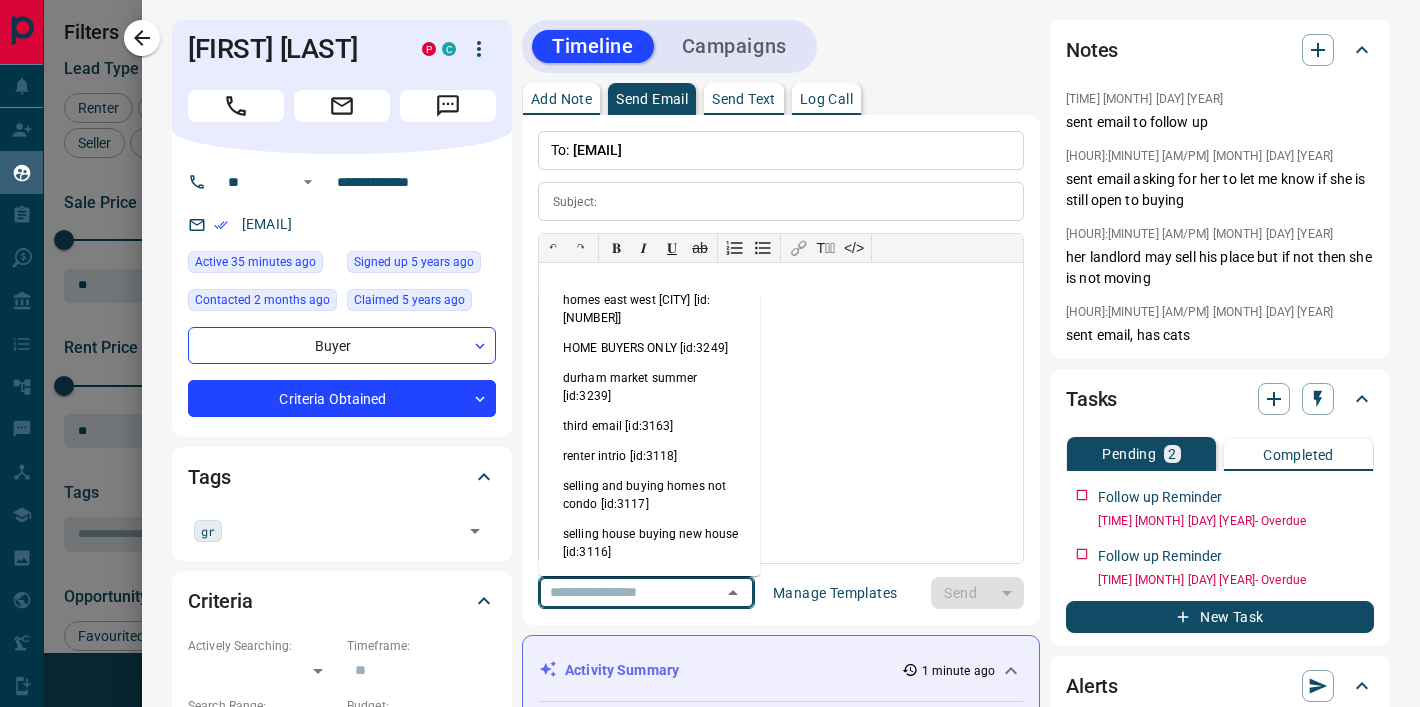 scroll, scrollTop: 54, scrollLeft: 0, axis: vertical 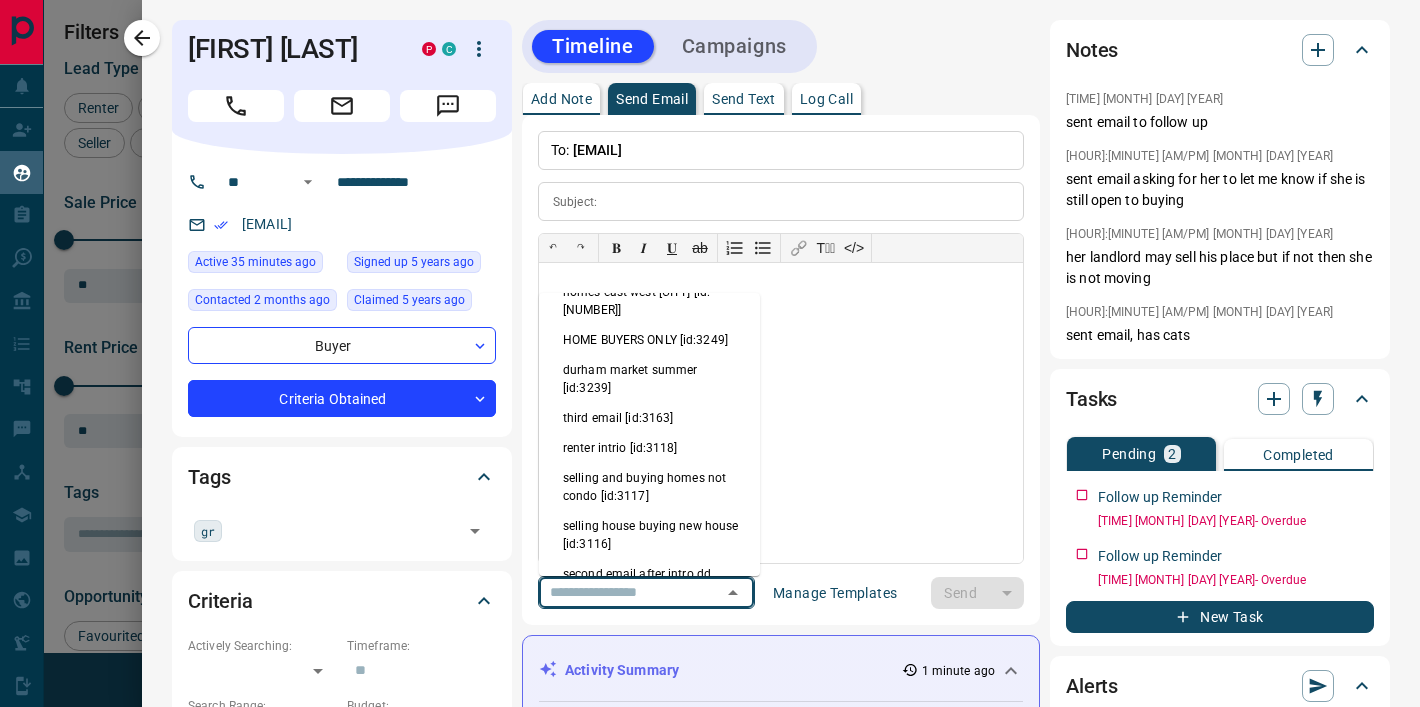 click on "third email [id:3163]" at bounding box center [649, 418] 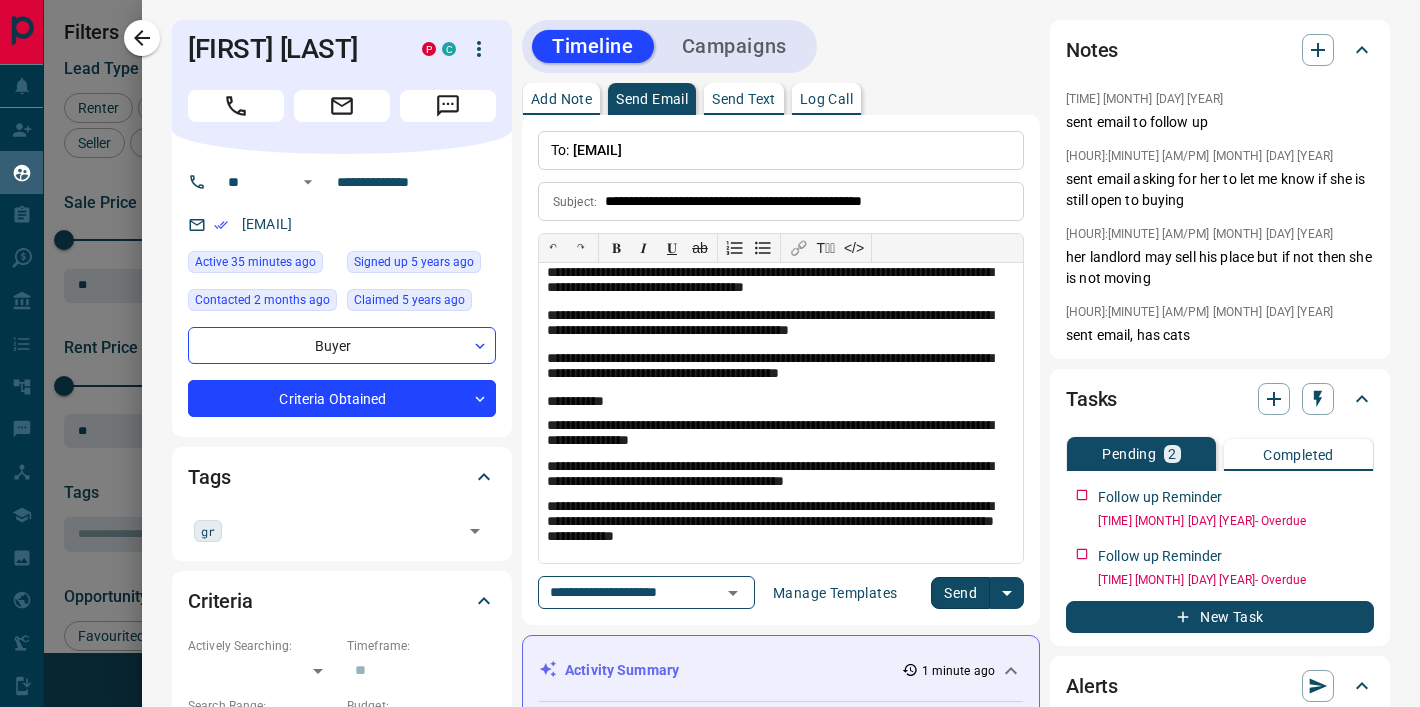 scroll, scrollTop: 0, scrollLeft: 0, axis: both 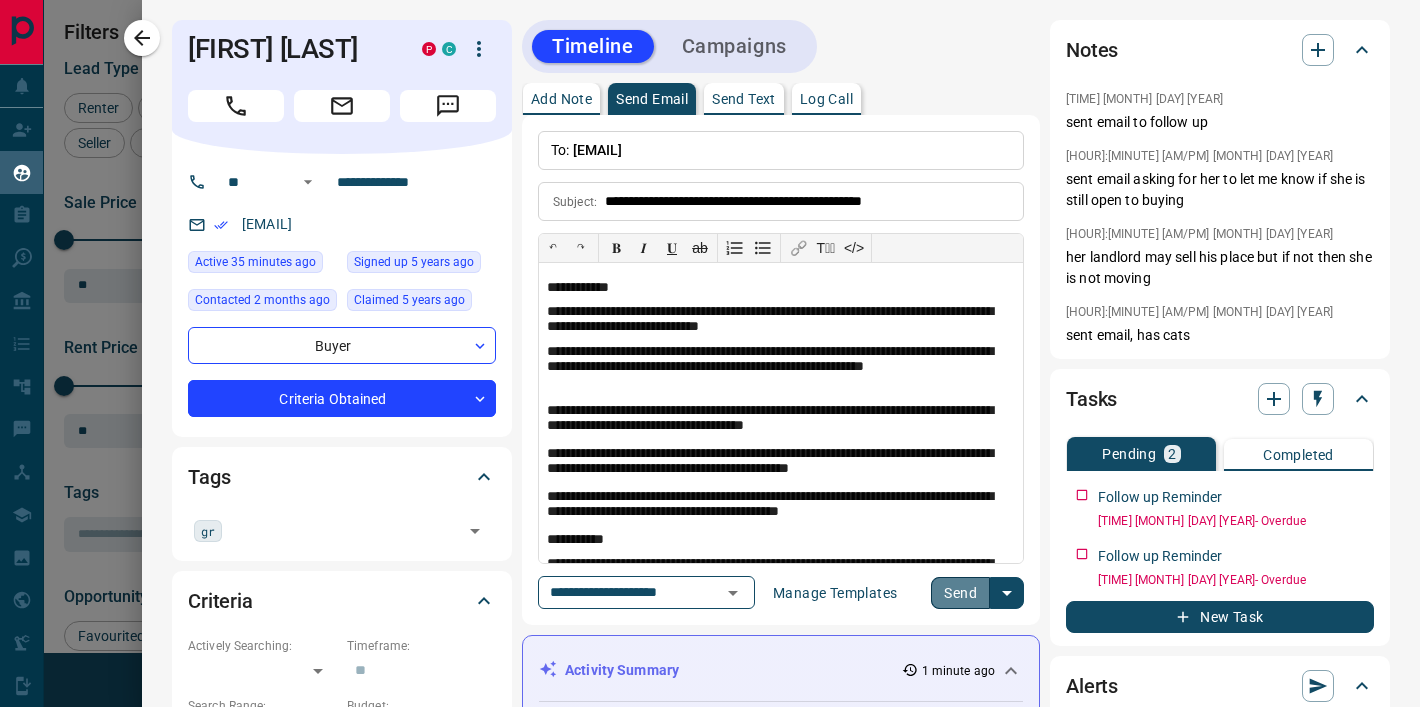click on "Send" at bounding box center [960, 593] 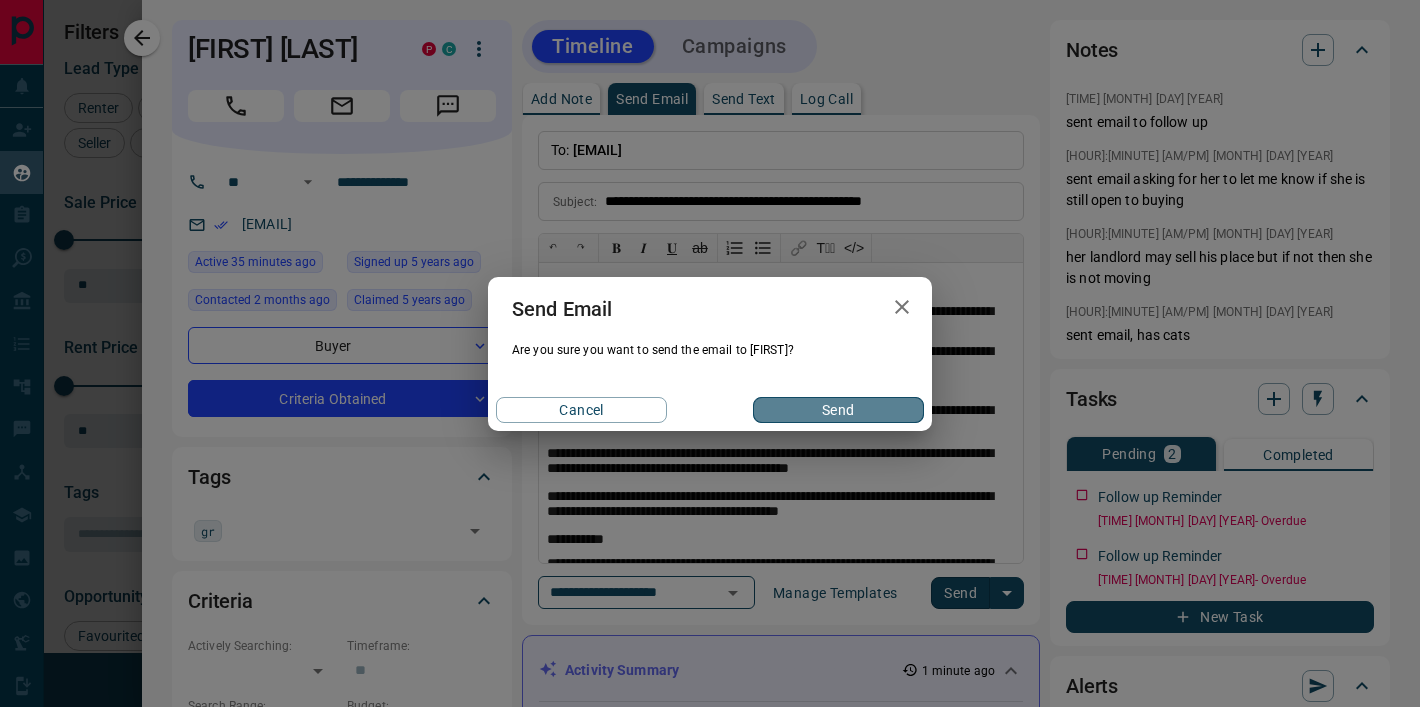 click on "Send" at bounding box center [838, 410] 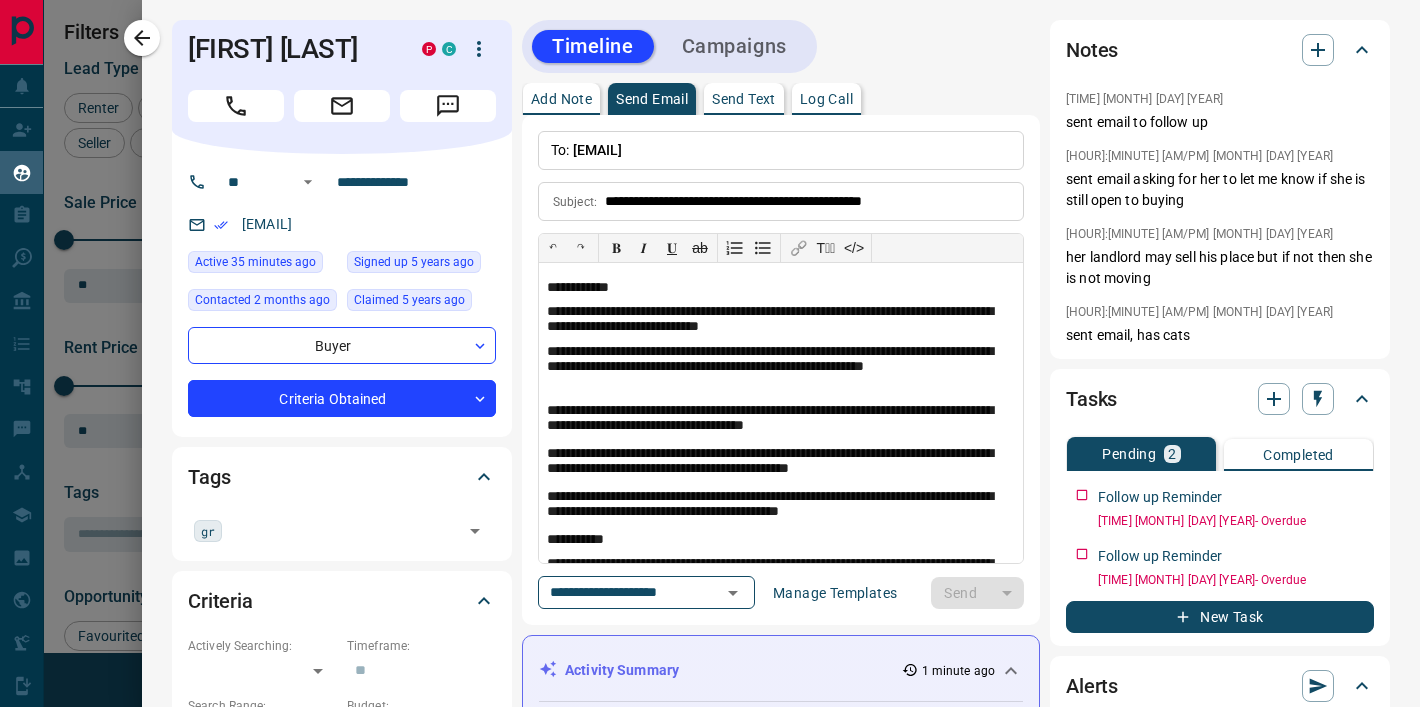 type 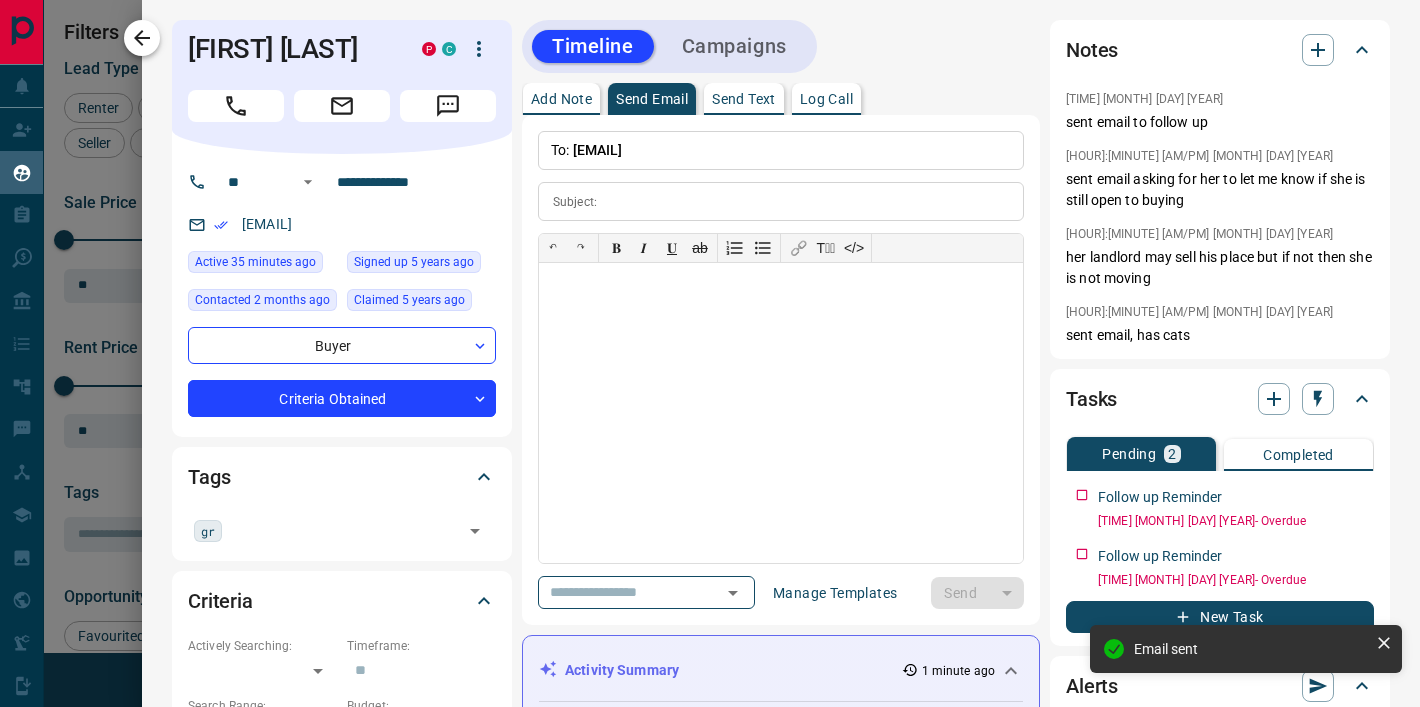 click 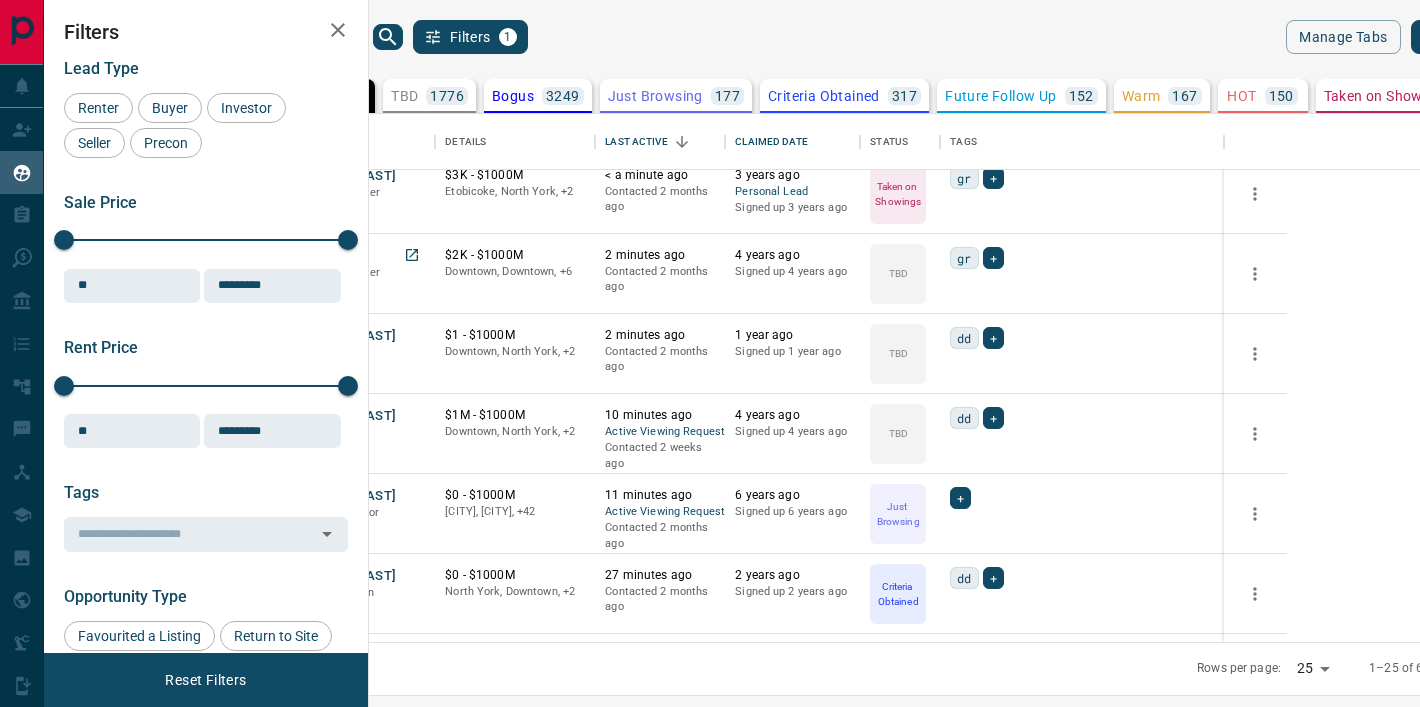 scroll, scrollTop: 3, scrollLeft: 0, axis: vertical 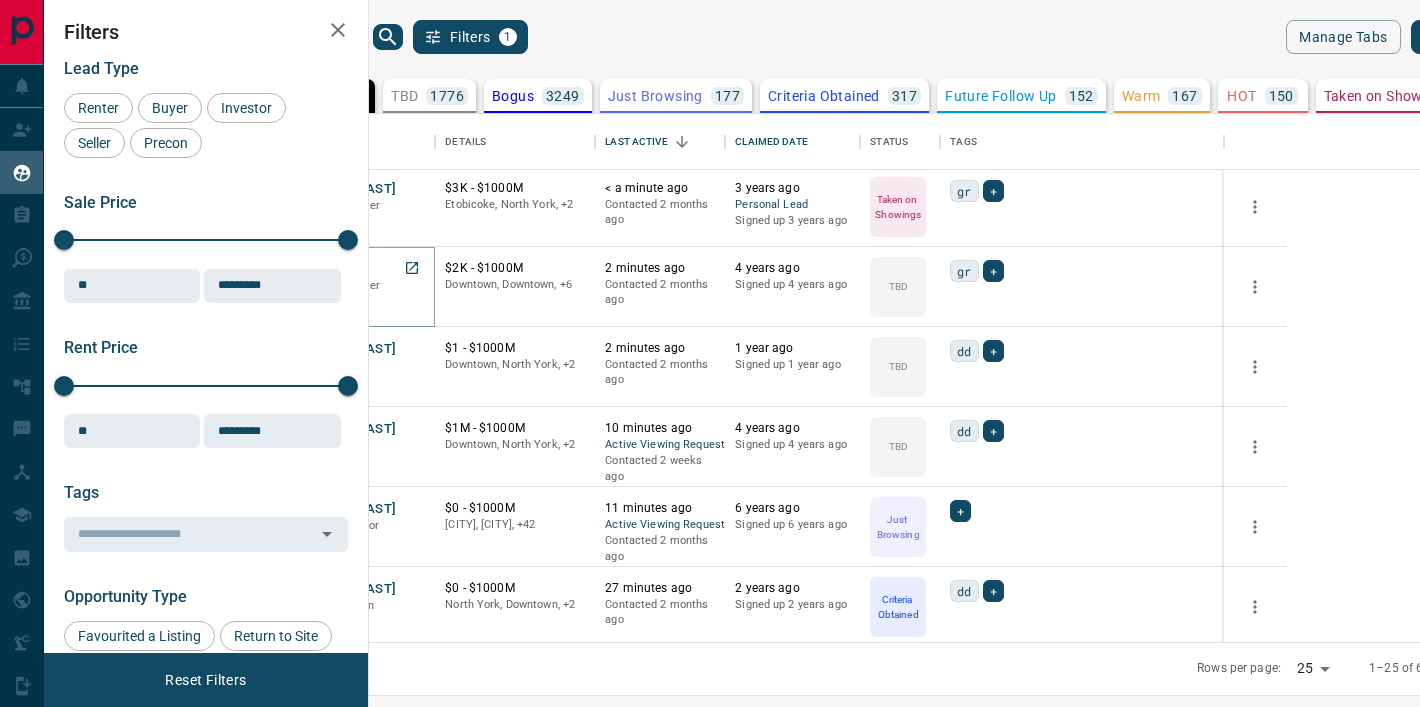 click on "J K" at bounding box center (314, 269) 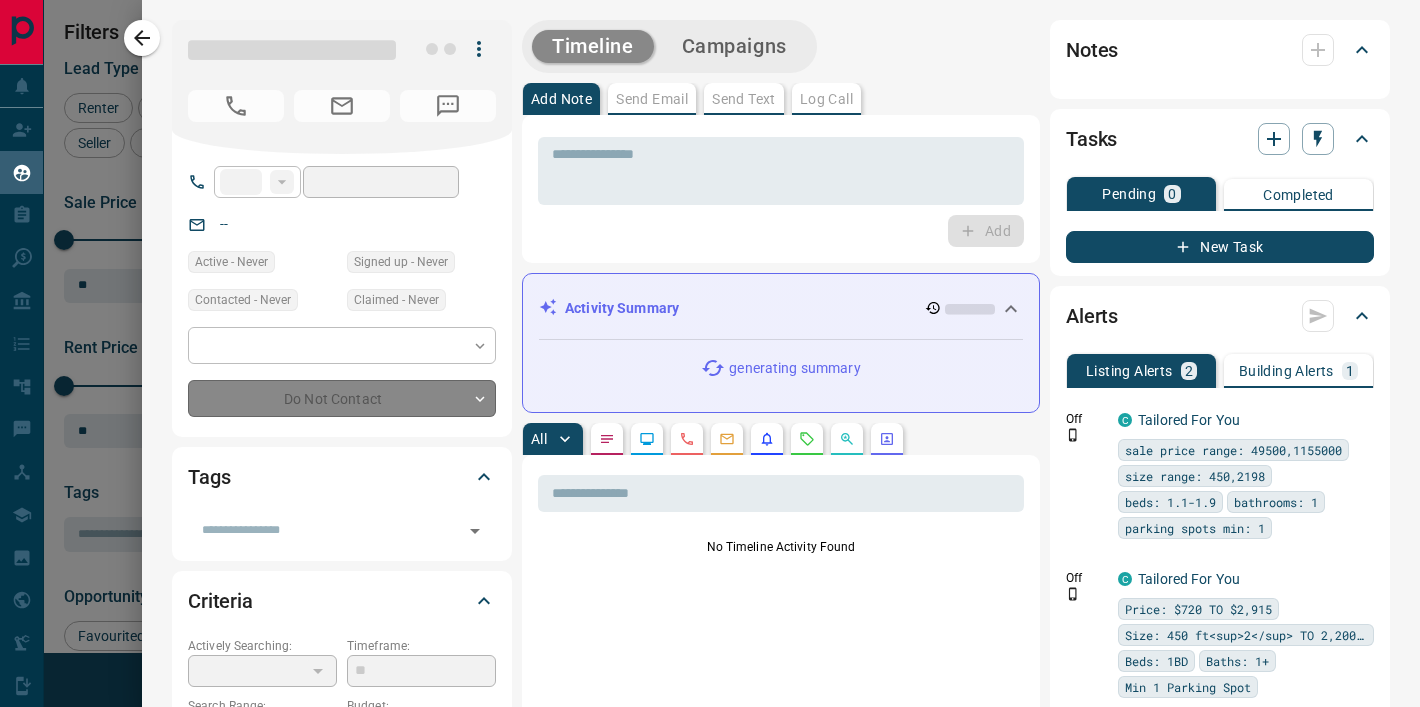 type on "**" 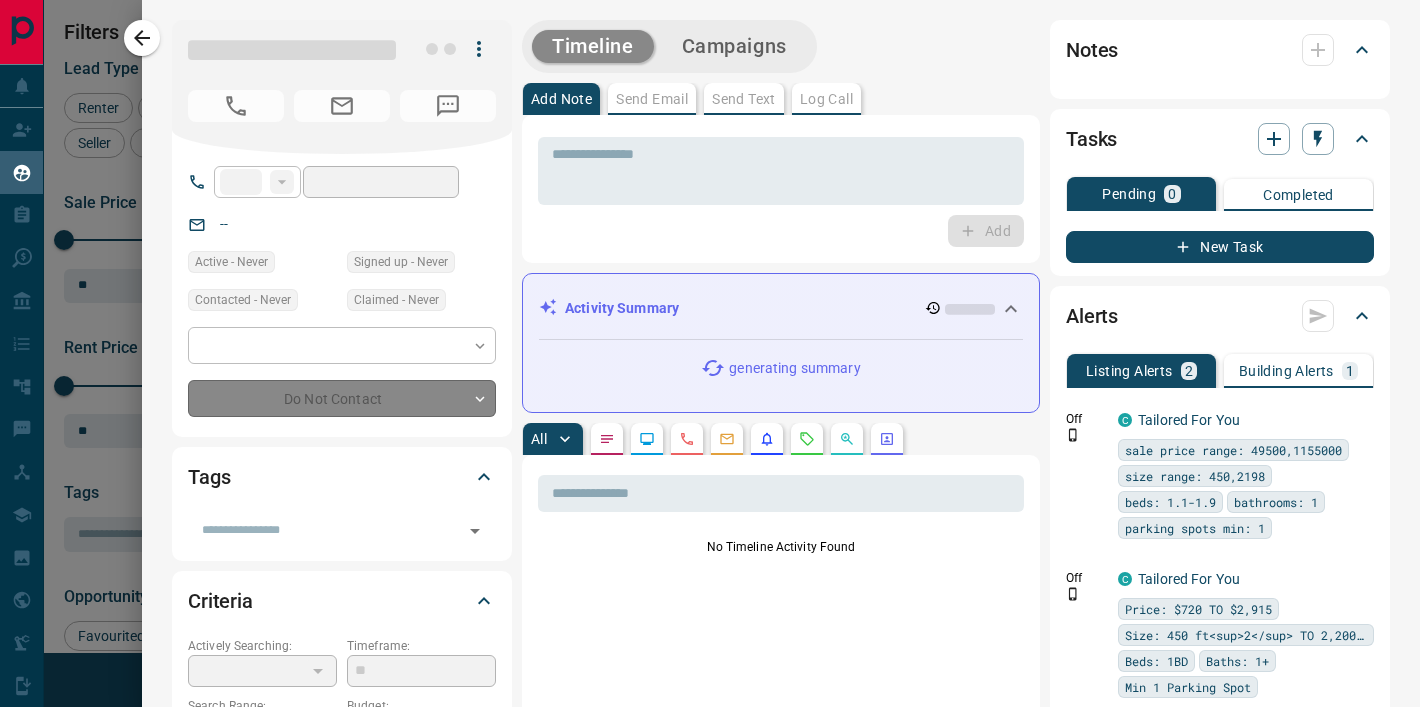 type on "**********" 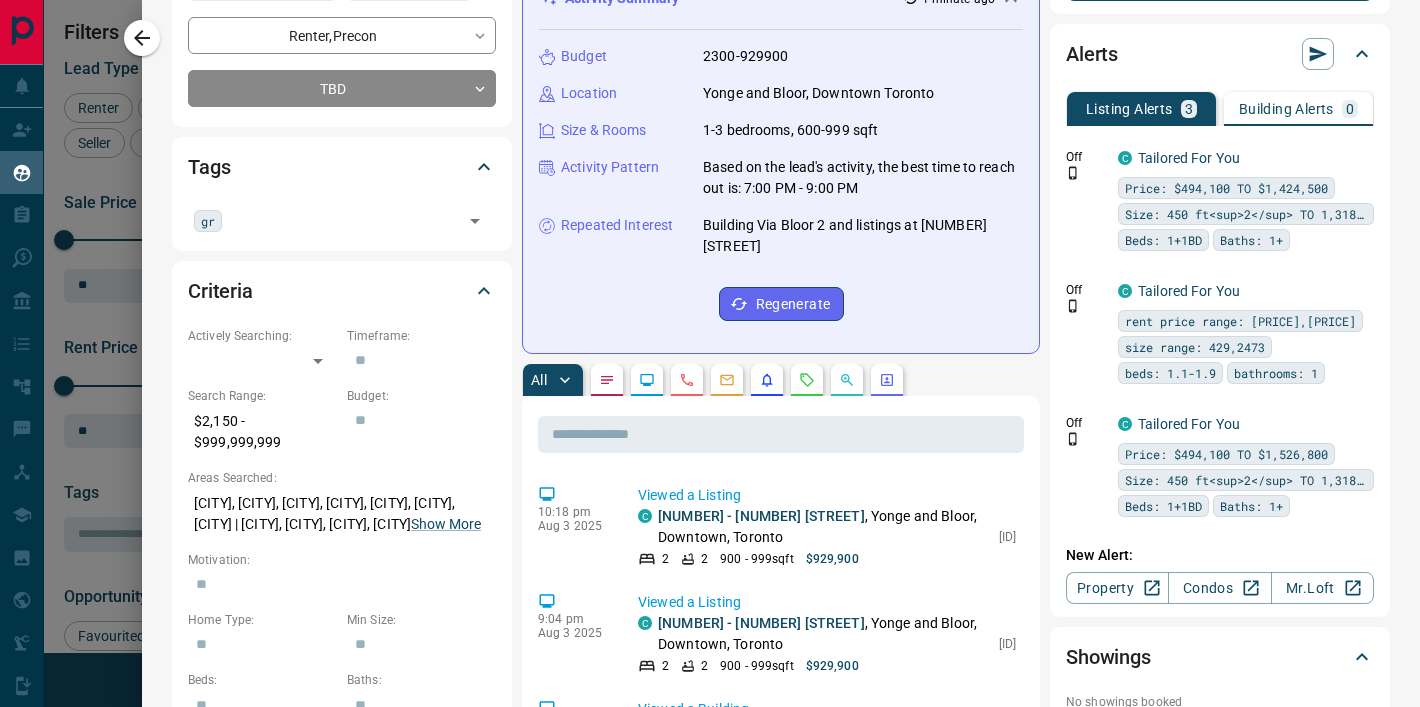 scroll, scrollTop: 539, scrollLeft: 0, axis: vertical 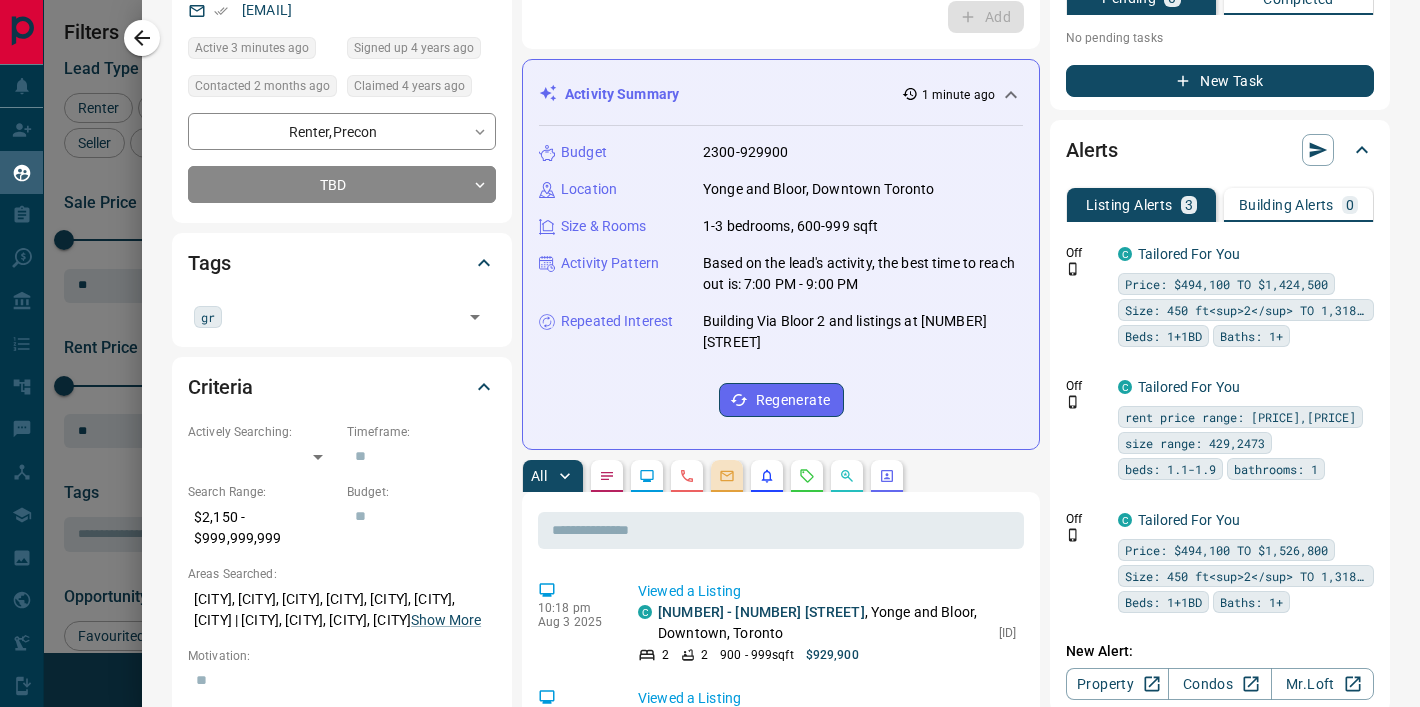 click at bounding box center (727, 476) 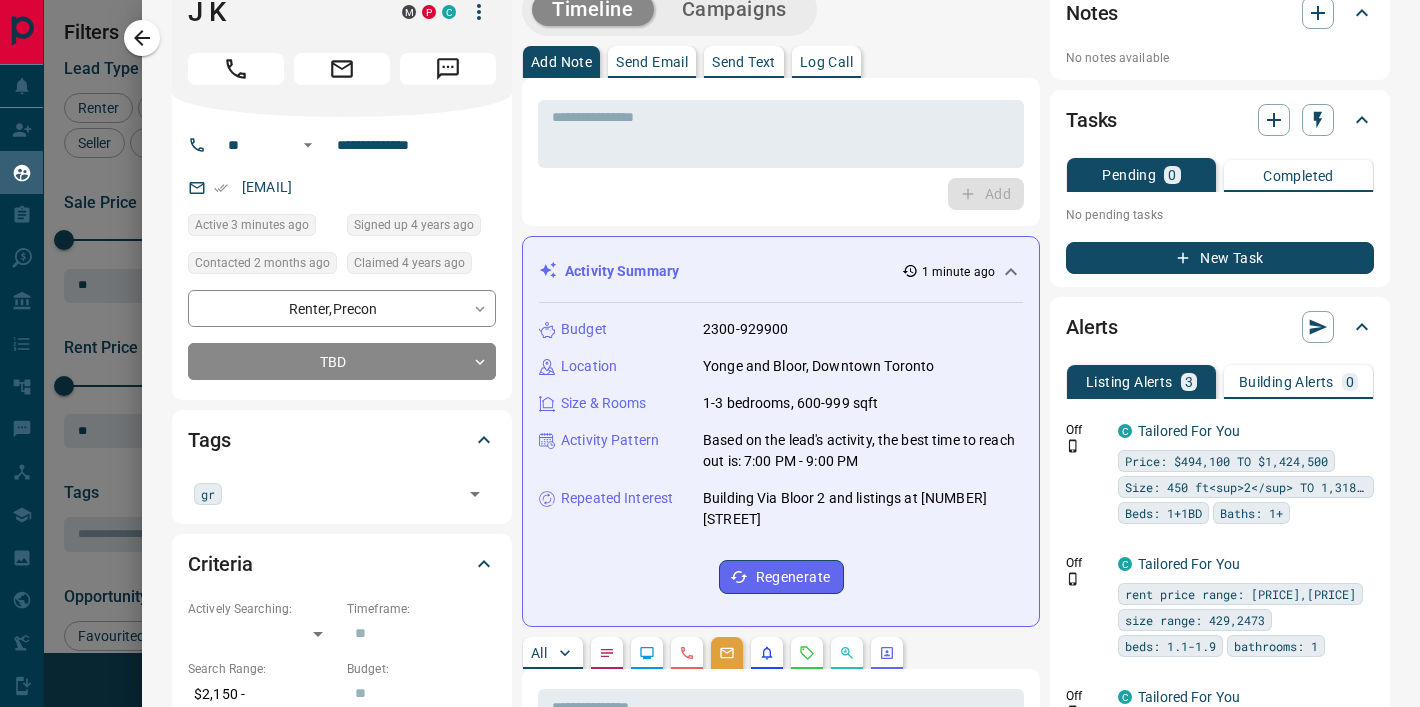 scroll, scrollTop: 0, scrollLeft: 0, axis: both 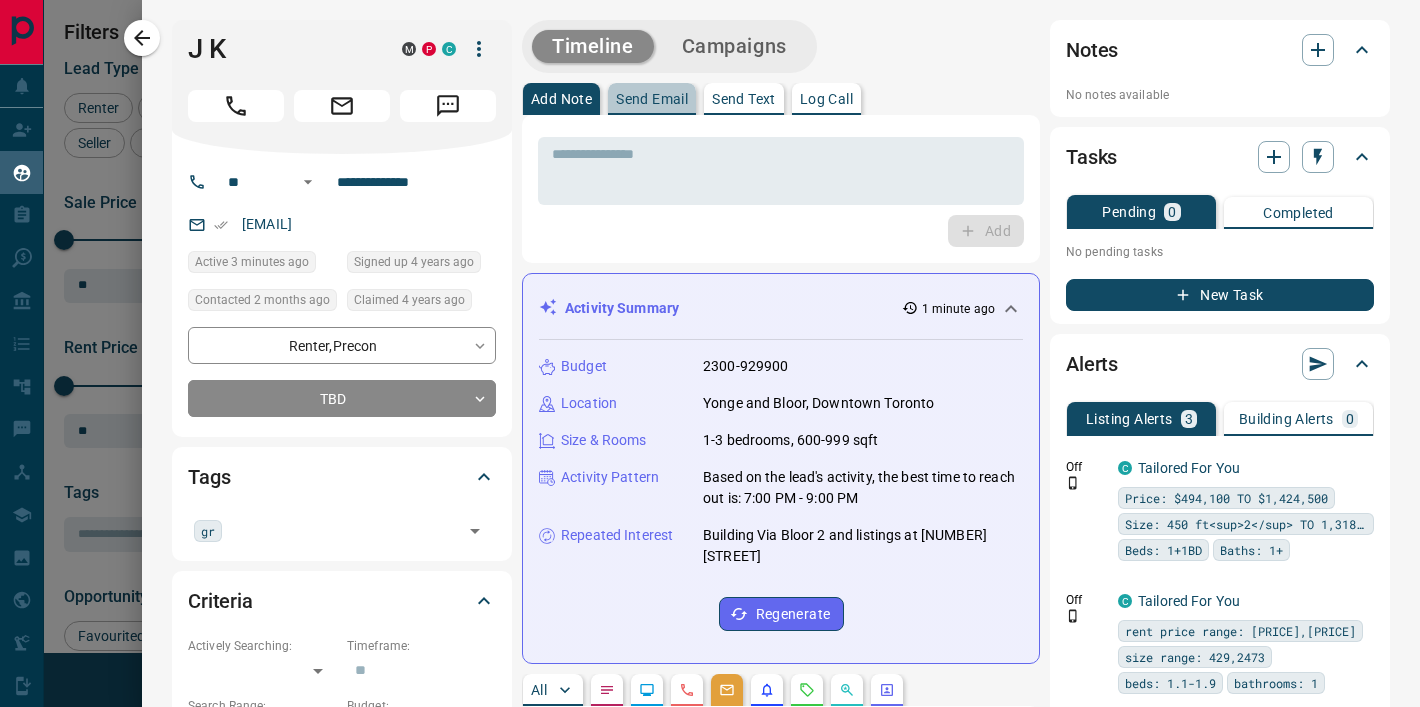 click on "Send Email" at bounding box center (652, 99) 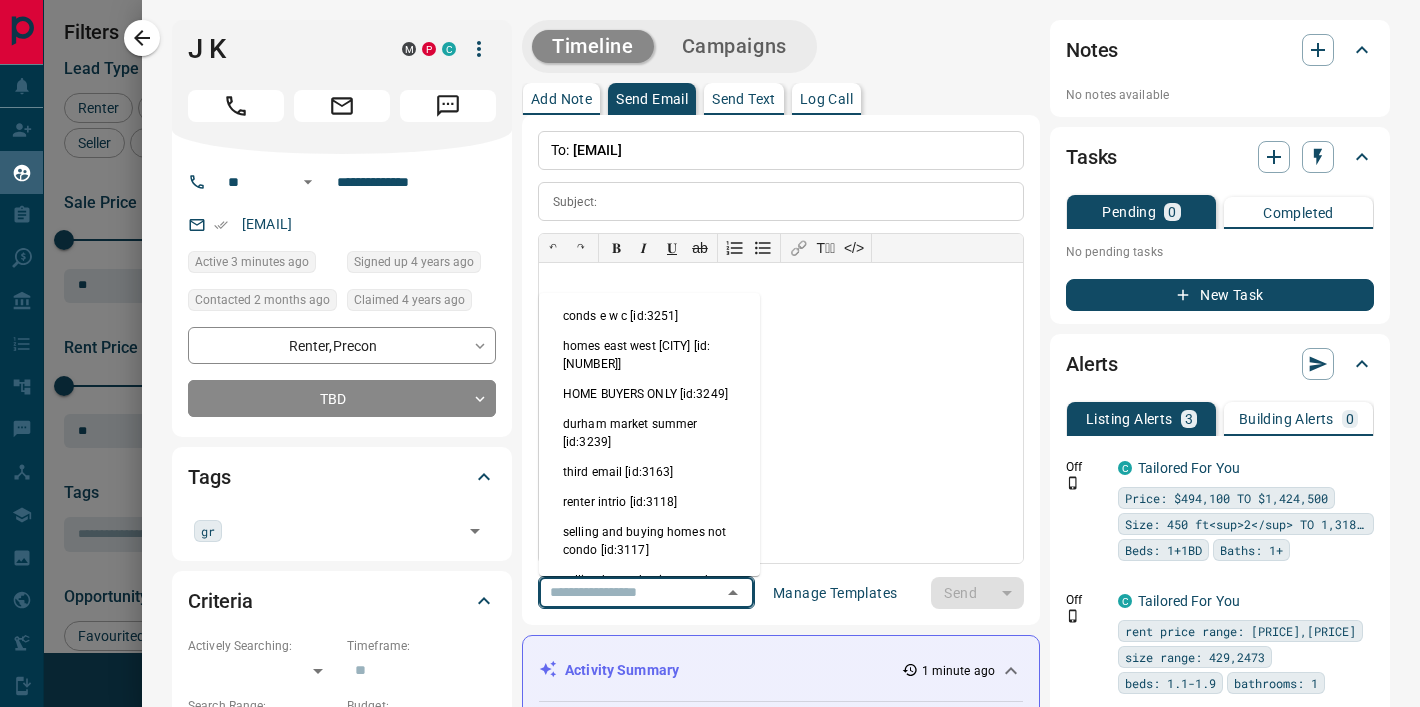 click at bounding box center (618, 592) 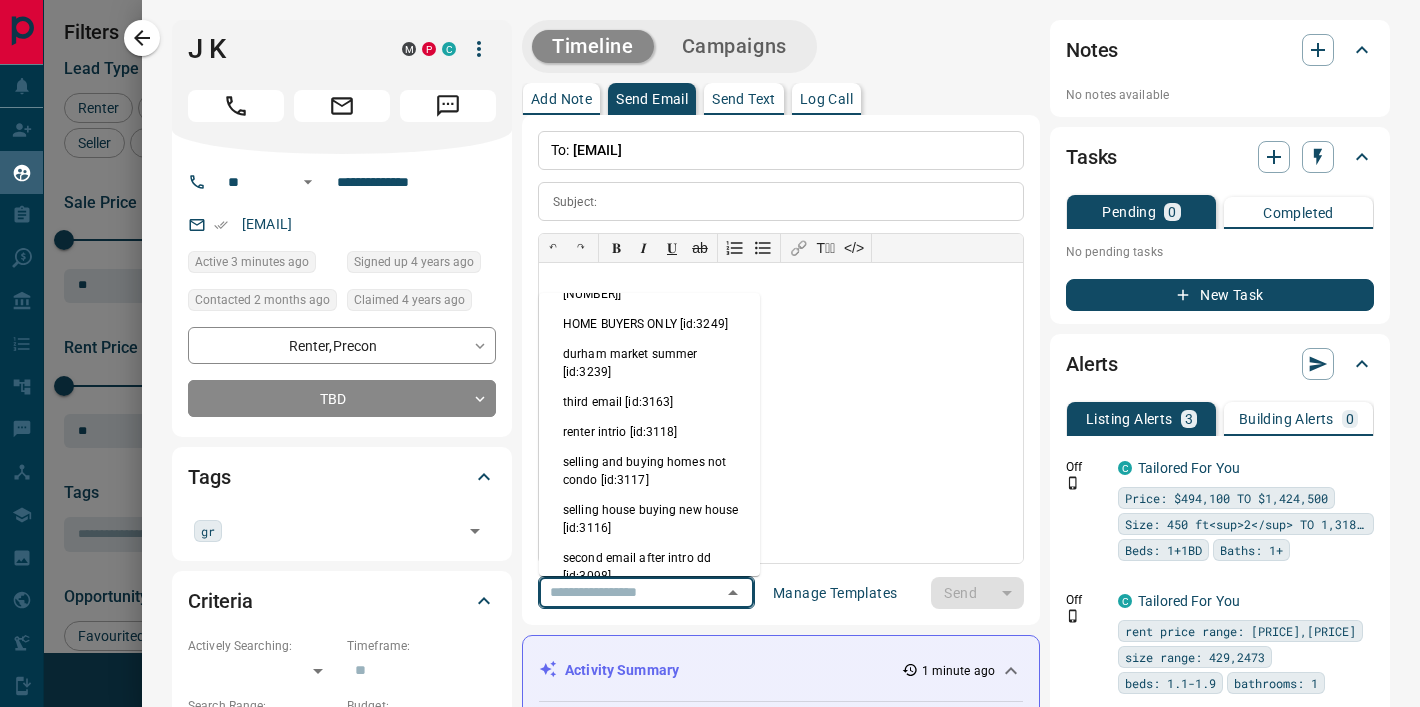 scroll, scrollTop: 89, scrollLeft: 0, axis: vertical 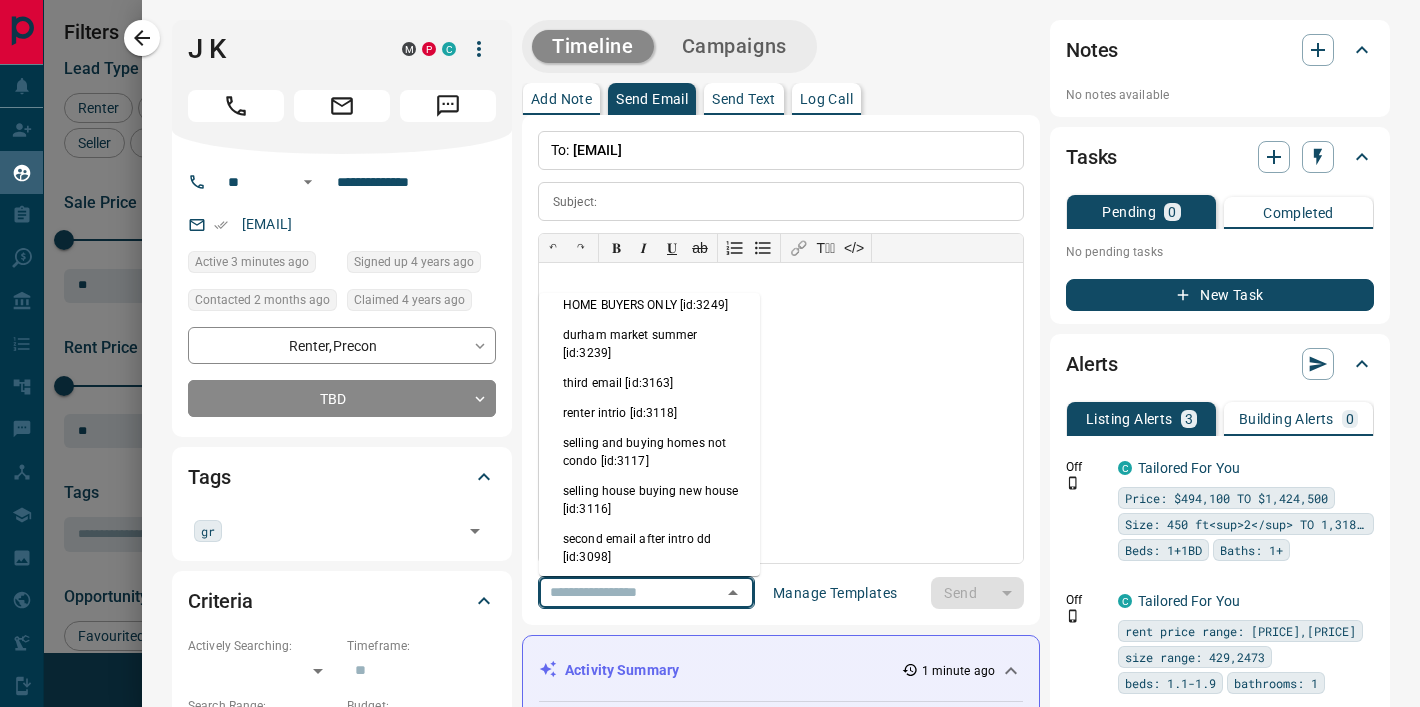 click on "third email [id:3163]" at bounding box center [649, 383] 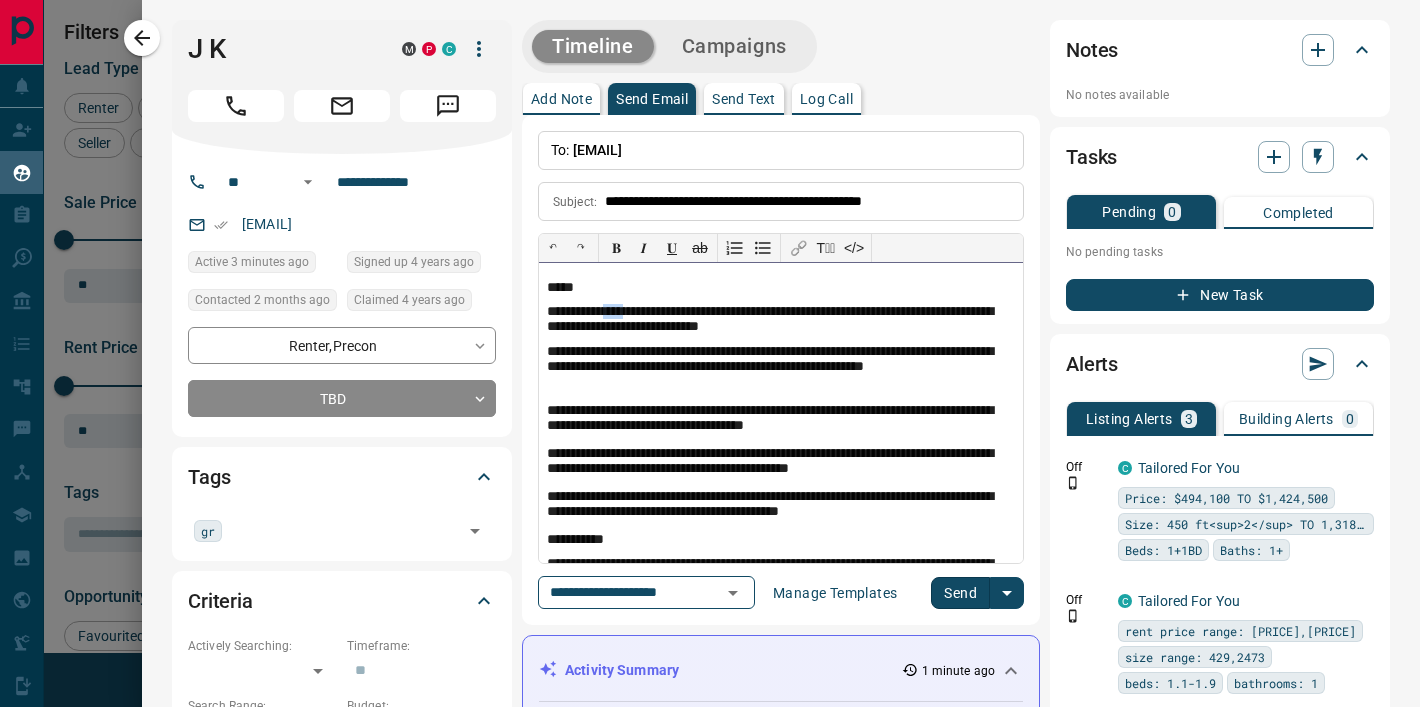 drag, startPoint x: 651, startPoint y: 314, endPoint x: 626, endPoint y: 312, distance: 25.079872 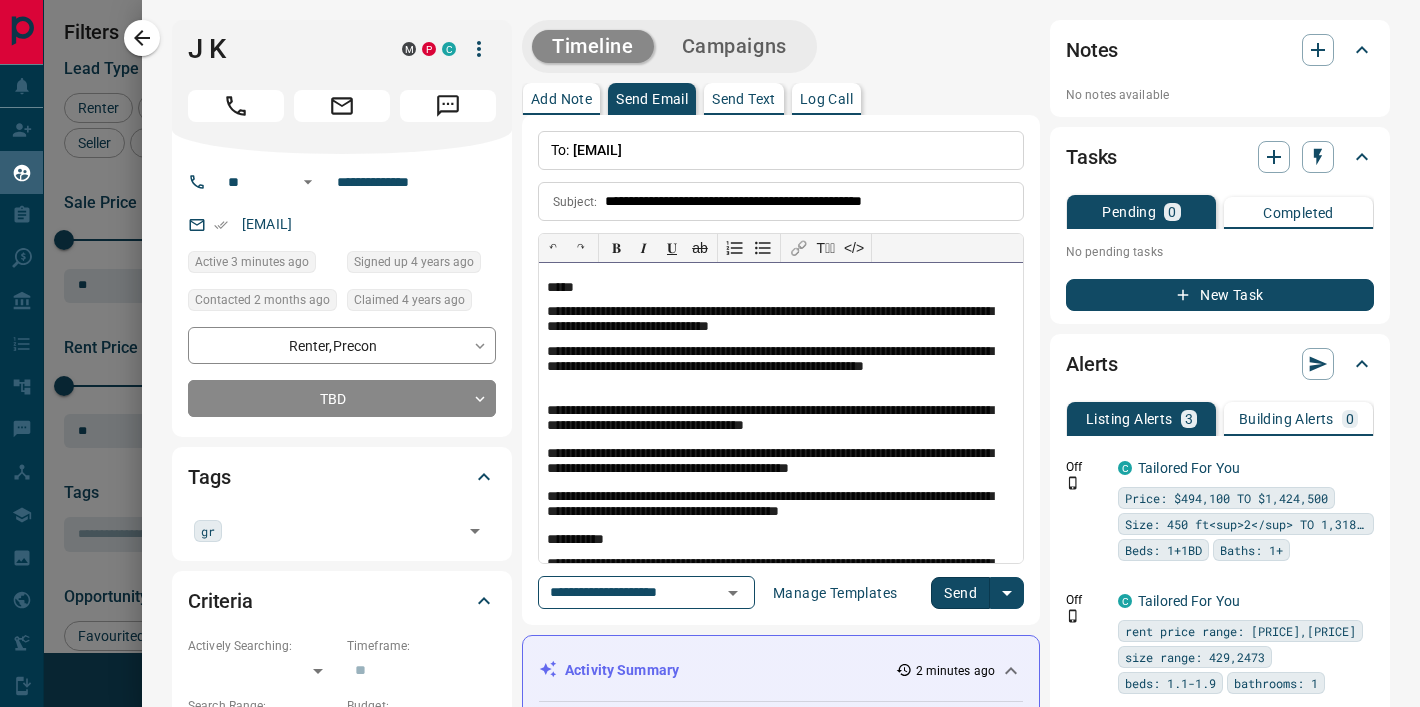 click on "**********" at bounding box center [781, 320] 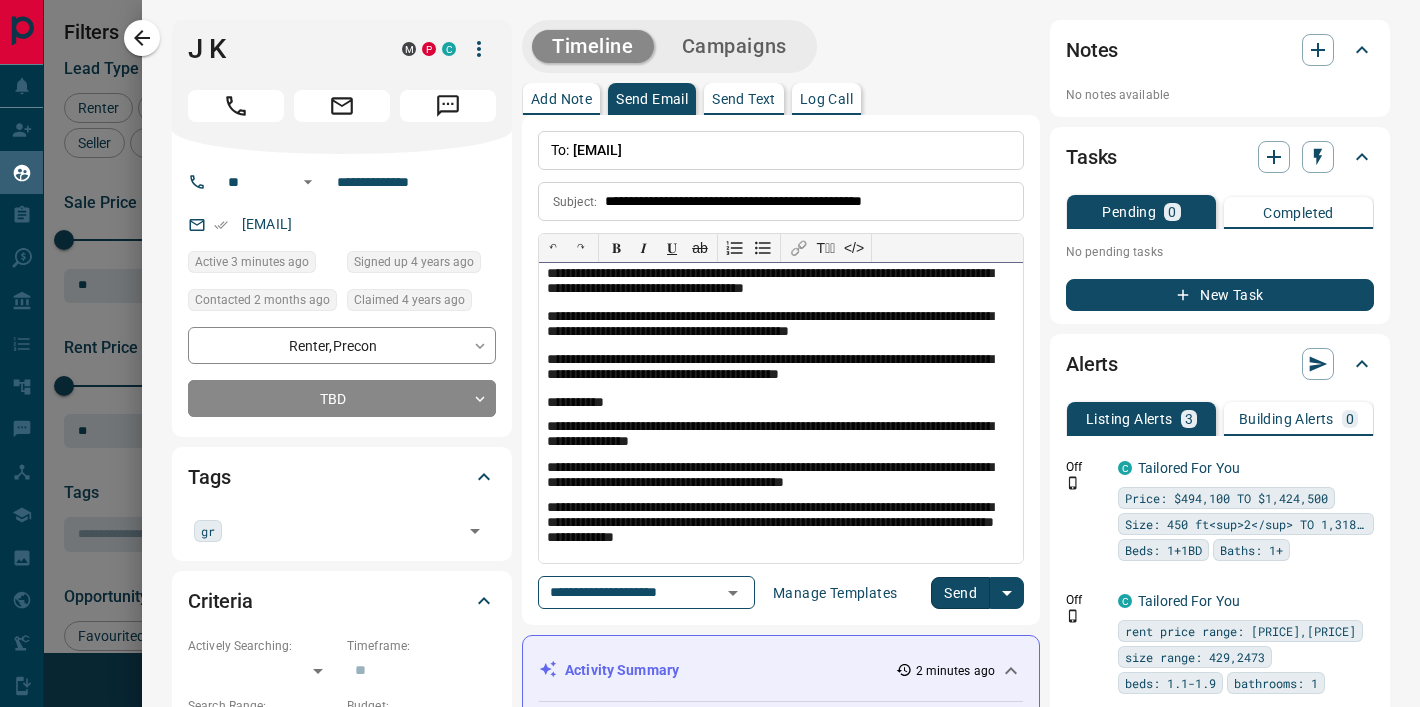 scroll, scrollTop: 138, scrollLeft: 0, axis: vertical 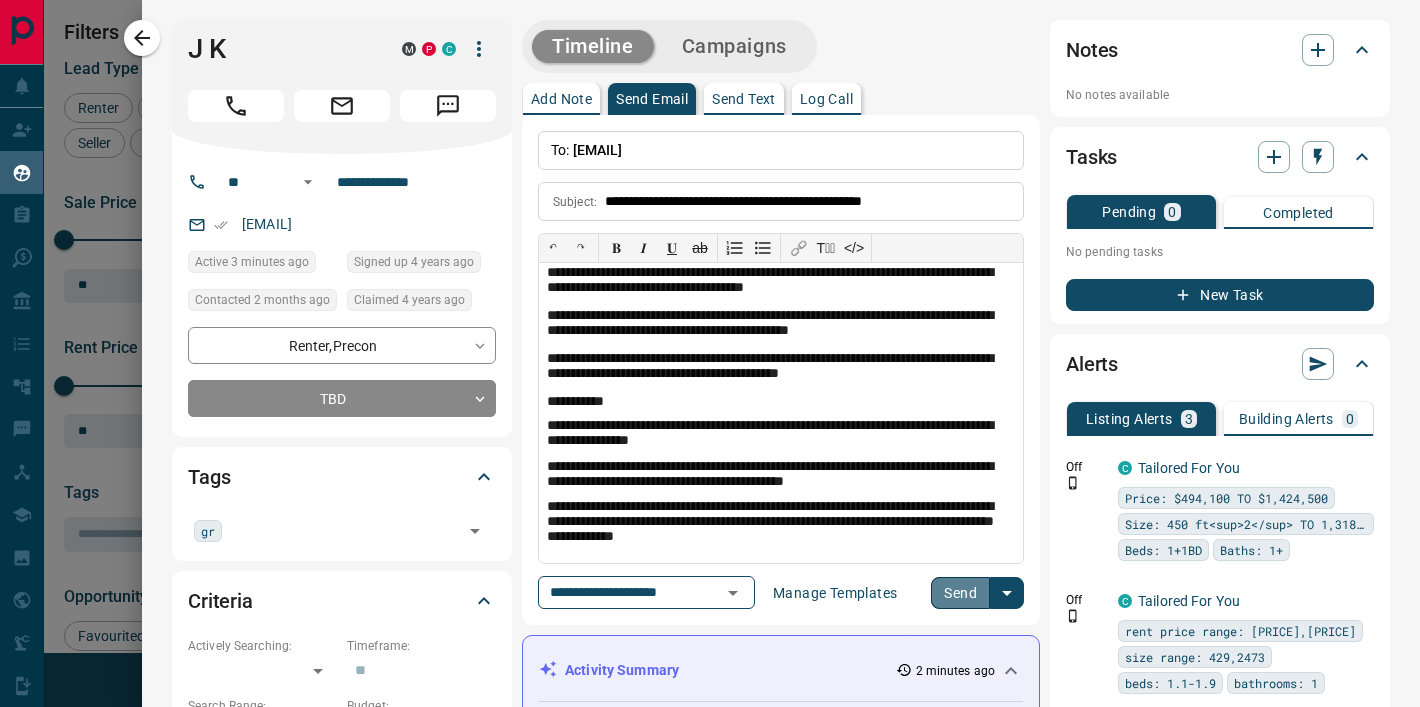click on "Send" at bounding box center [960, 593] 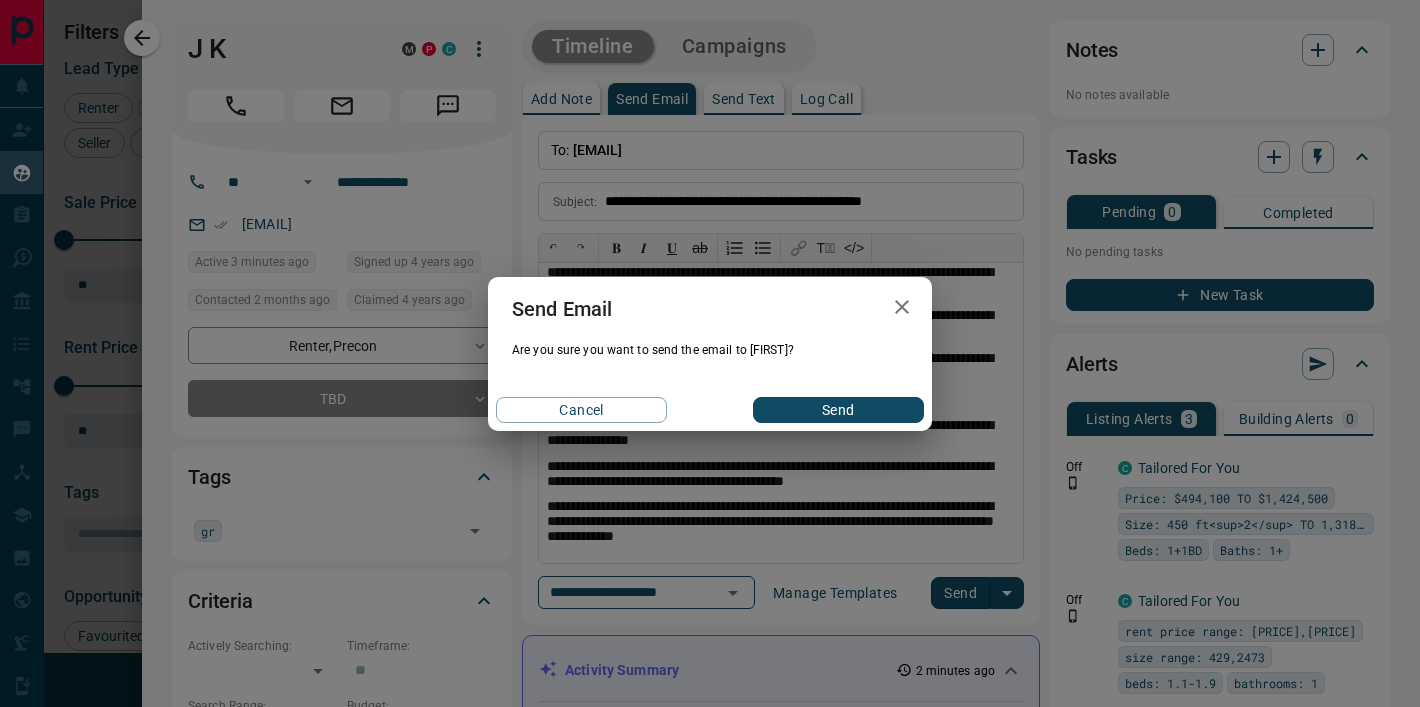 click on "Send" at bounding box center (838, 410) 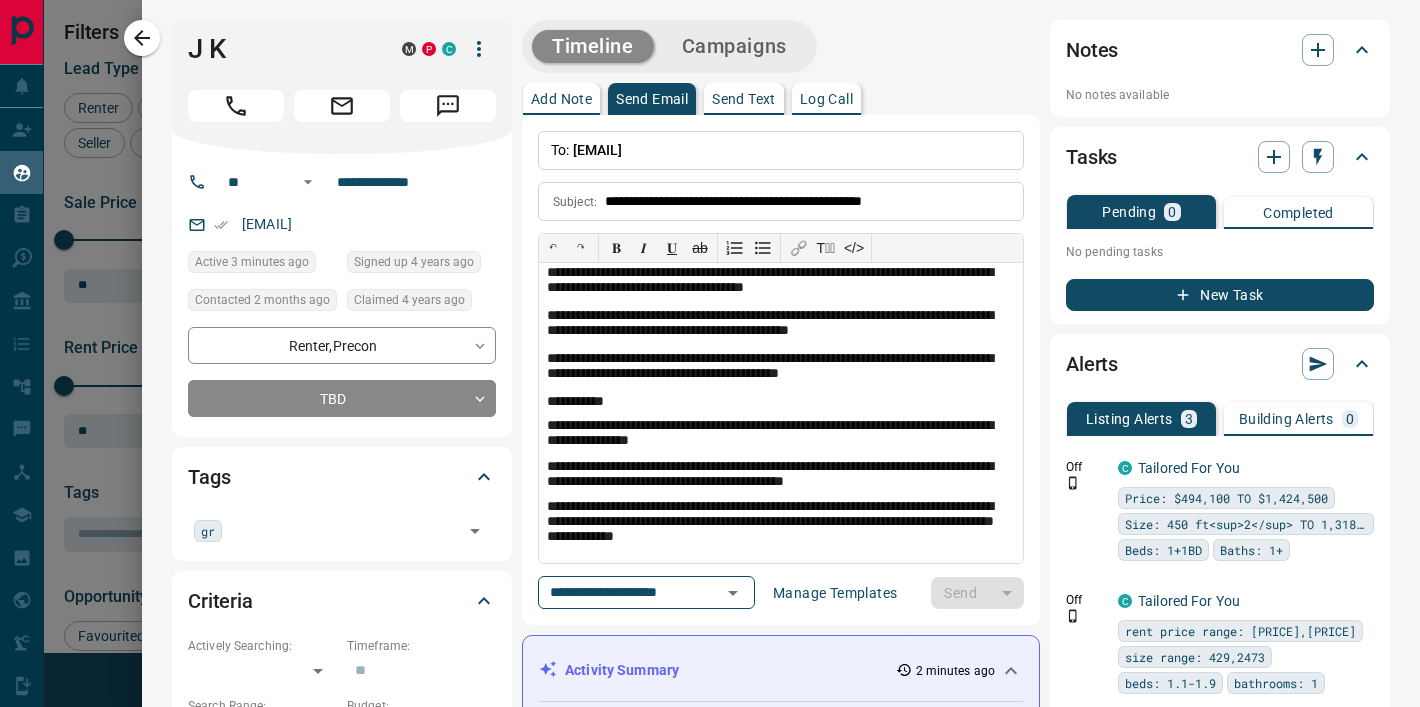 type 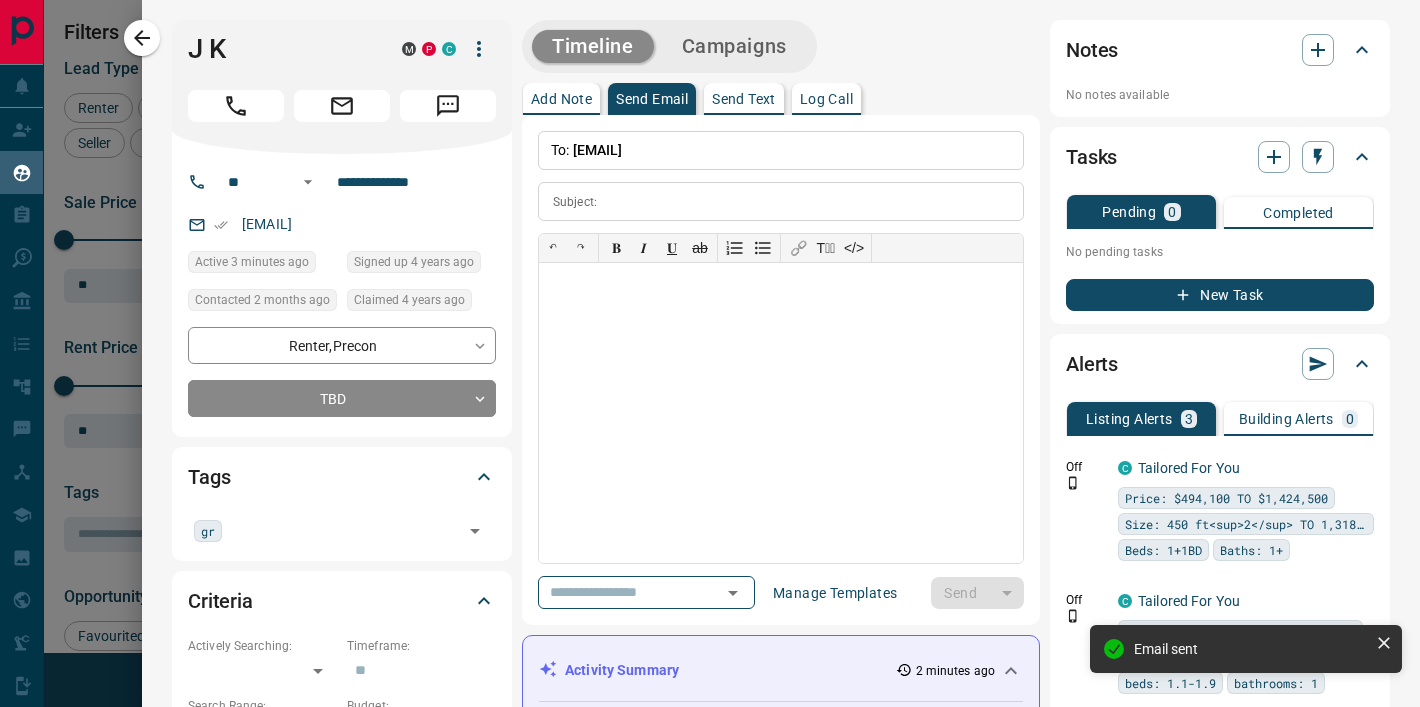 scroll, scrollTop: 0, scrollLeft: 0, axis: both 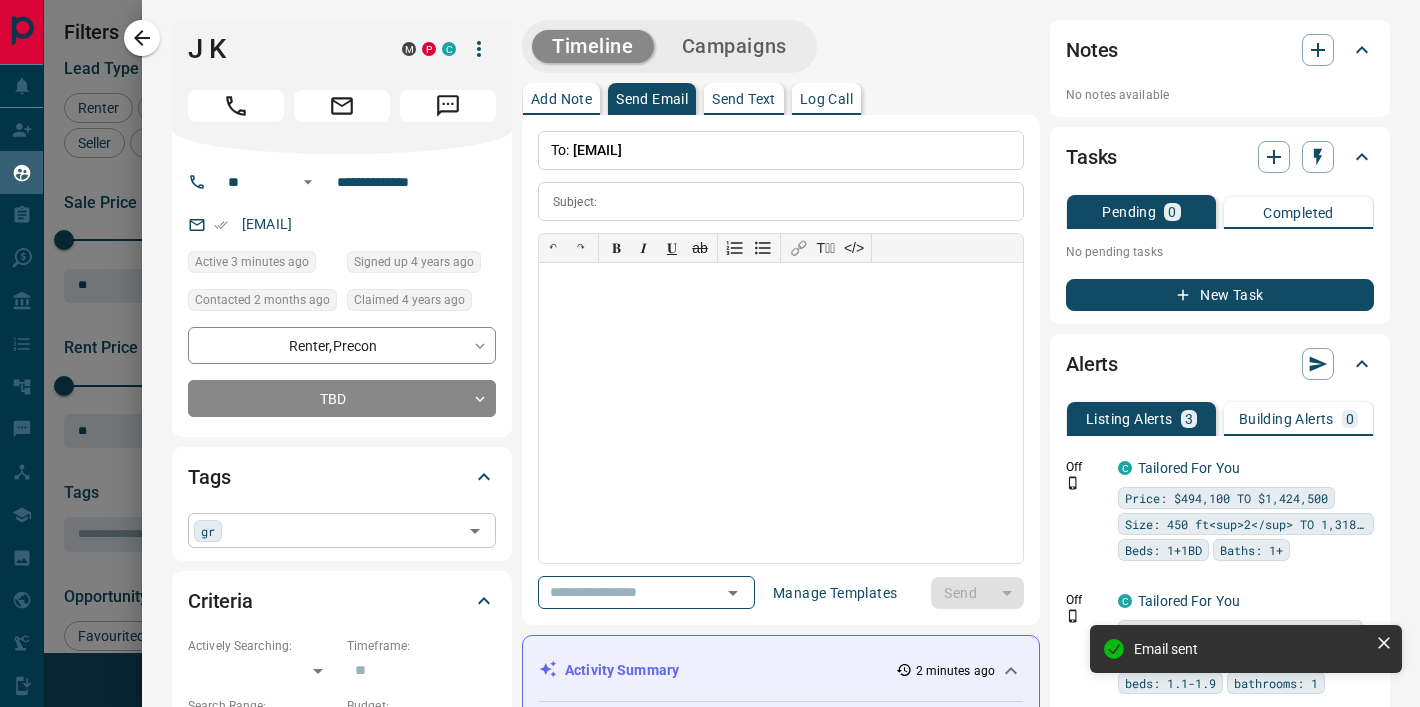 click at bounding box center [342, 530] 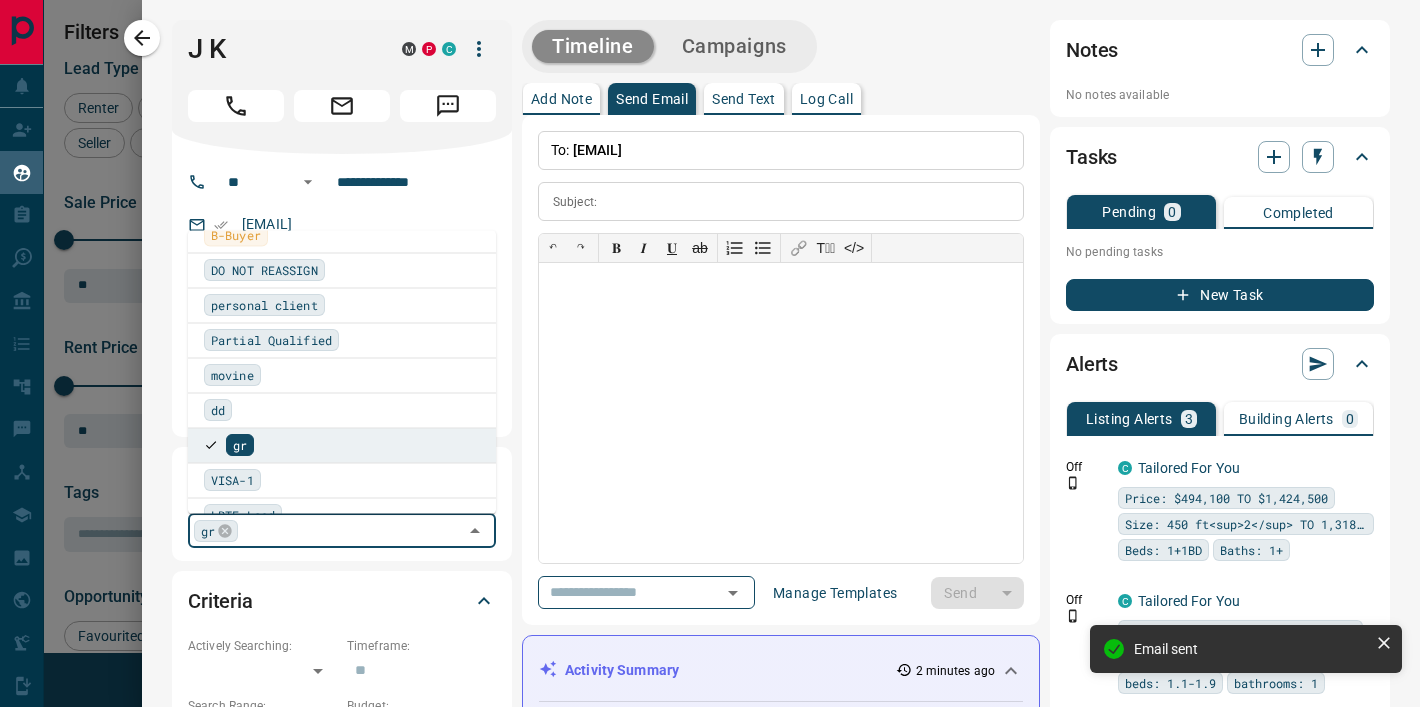 scroll, scrollTop: 1478, scrollLeft: 0, axis: vertical 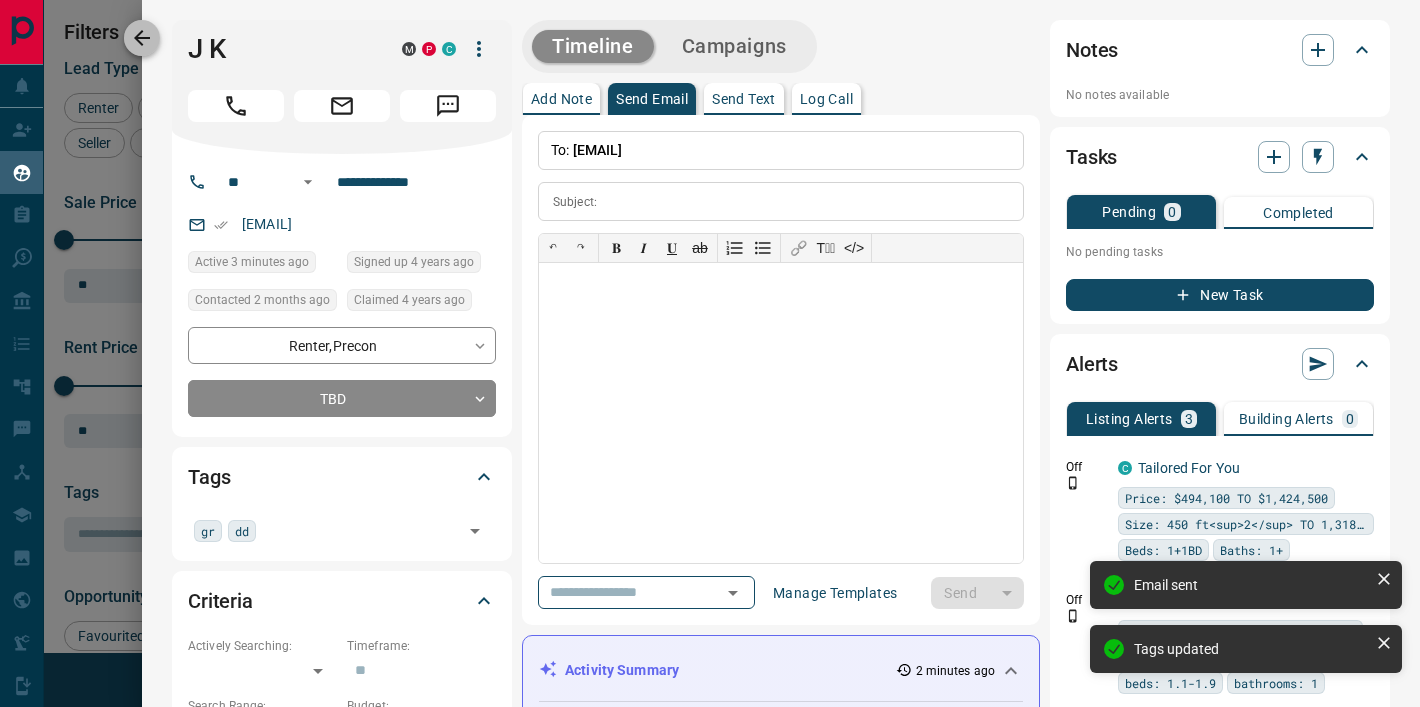 click 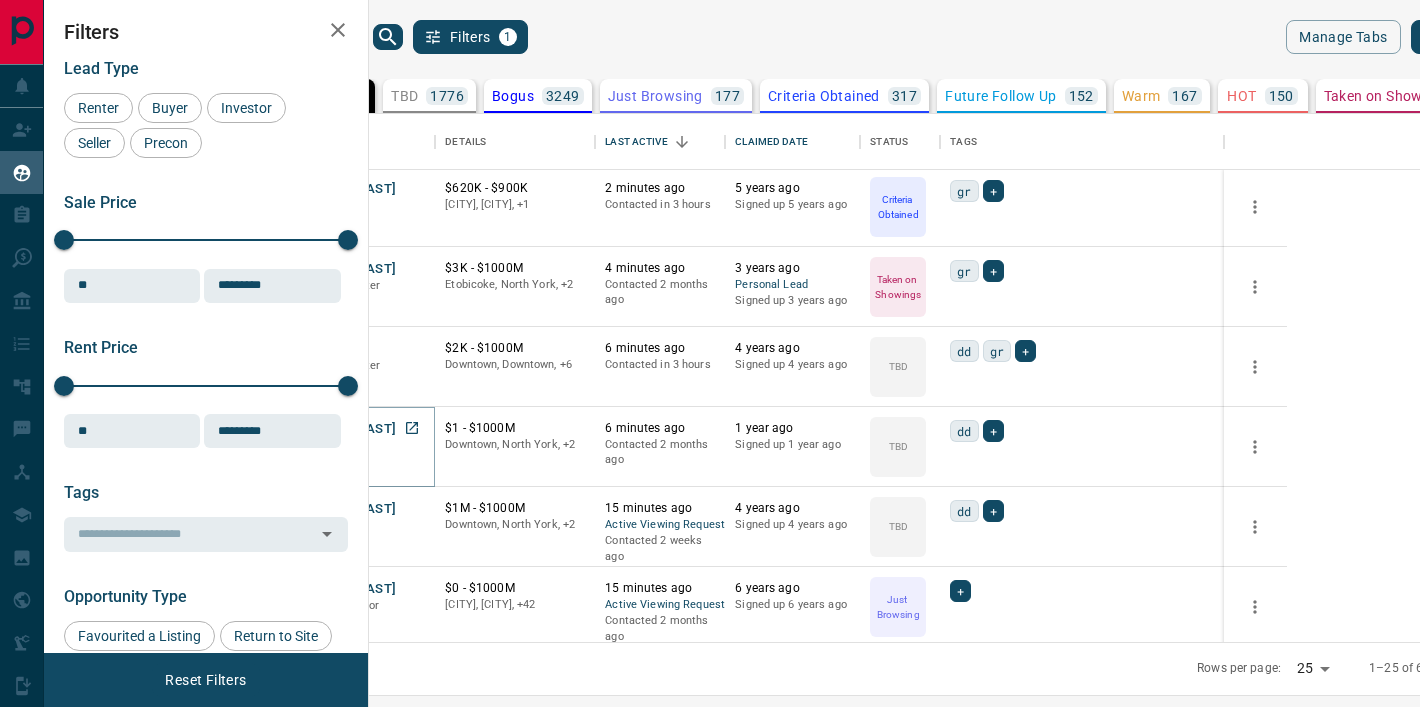 click on "[FIRST] [LAST]" at bounding box center [350, 429] 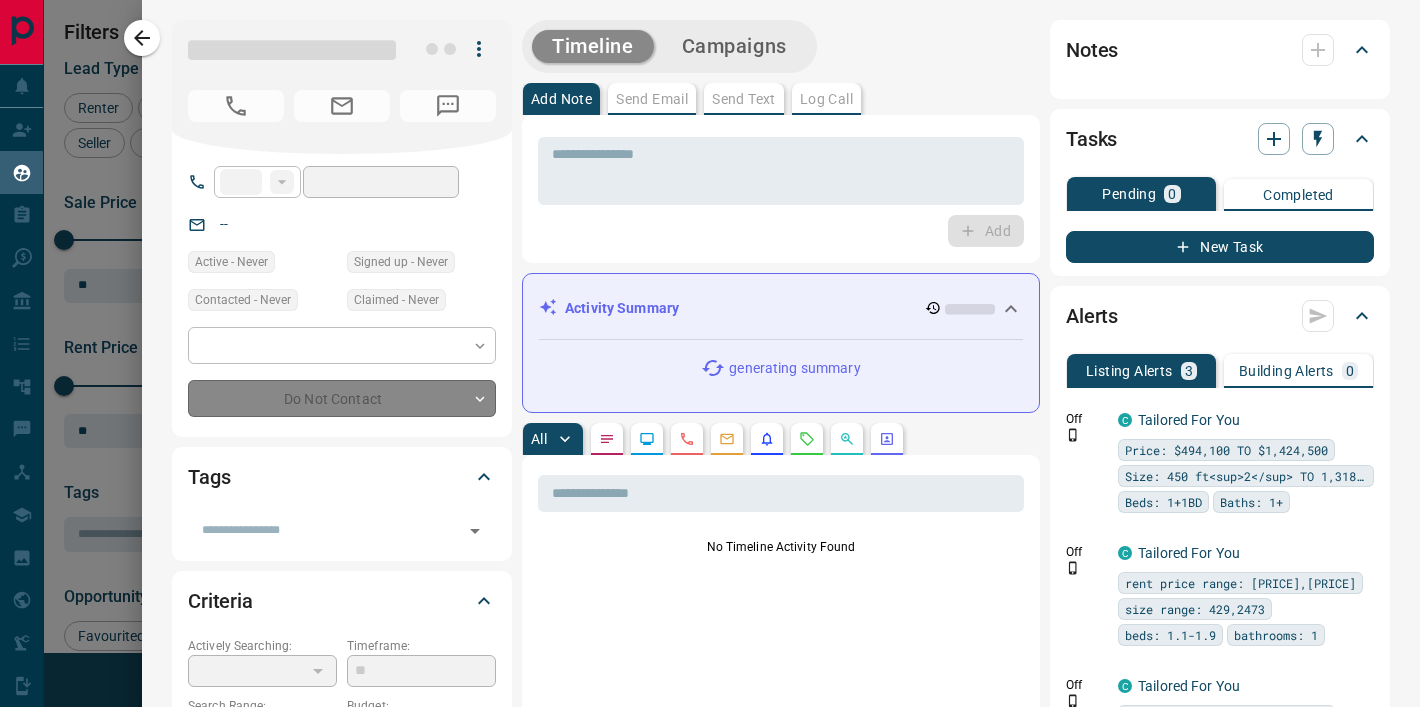 type on "**" 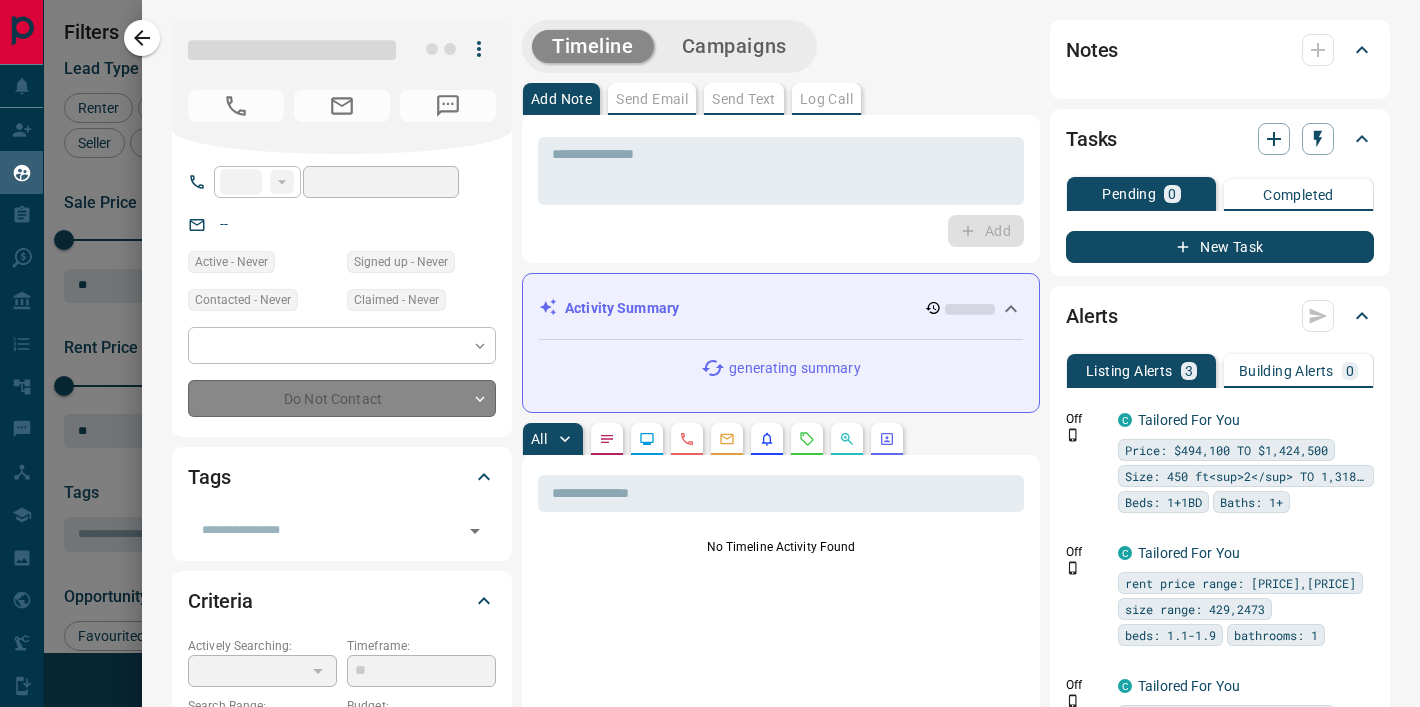 type on "**********" 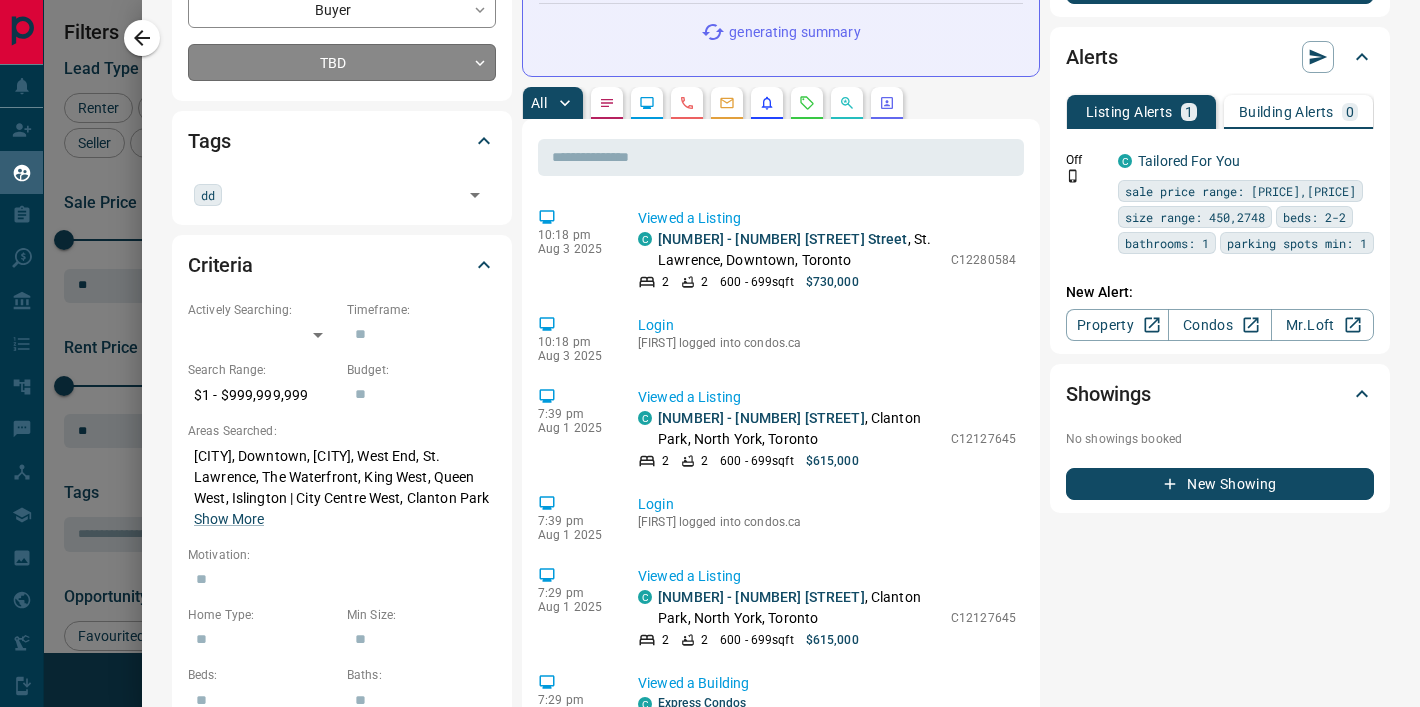 scroll, scrollTop: 0, scrollLeft: 0, axis: both 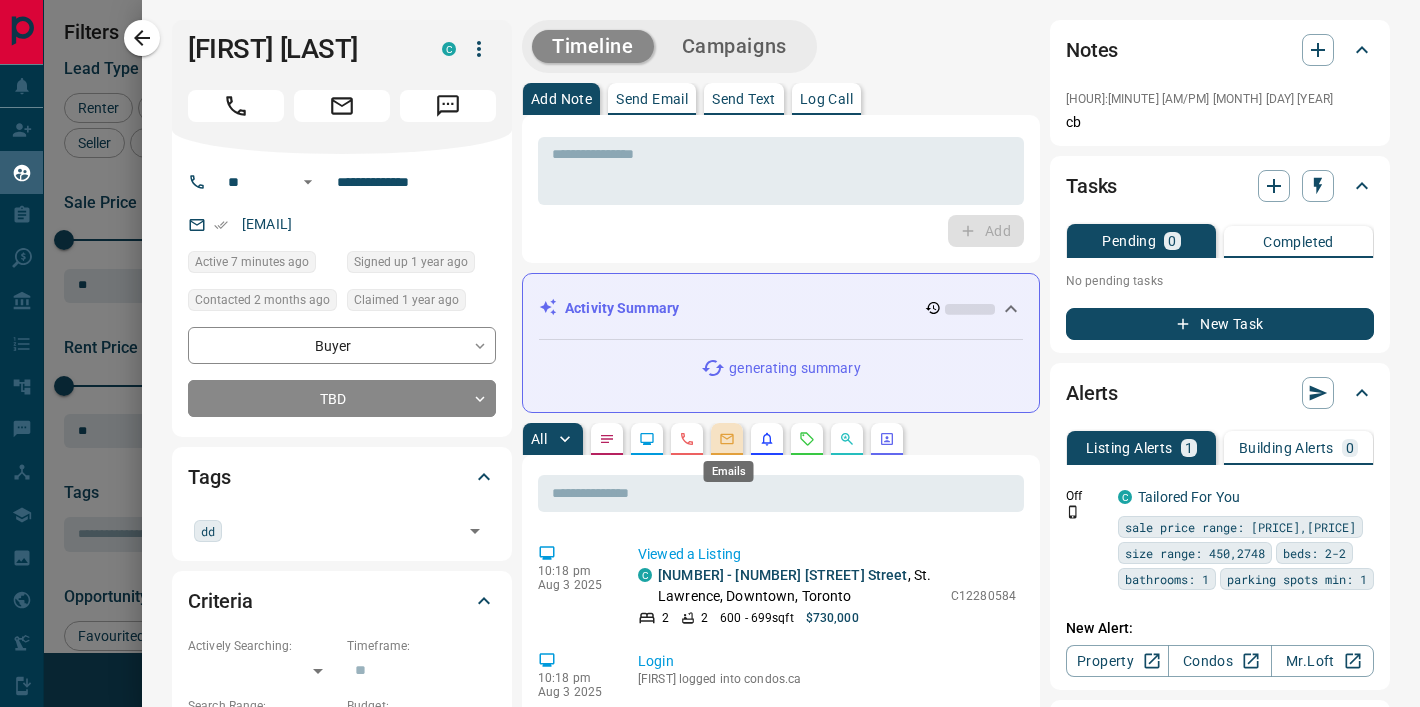 click 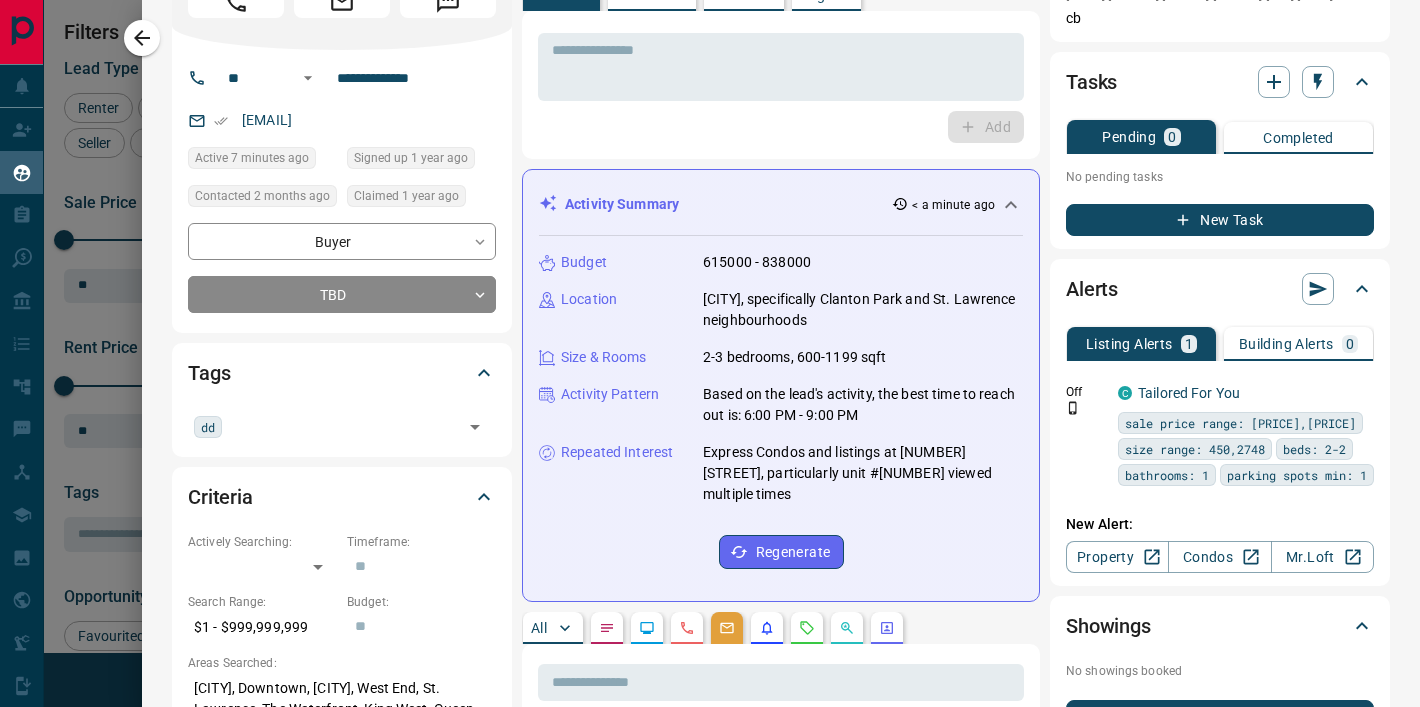 scroll, scrollTop: 0, scrollLeft: 0, axis: both 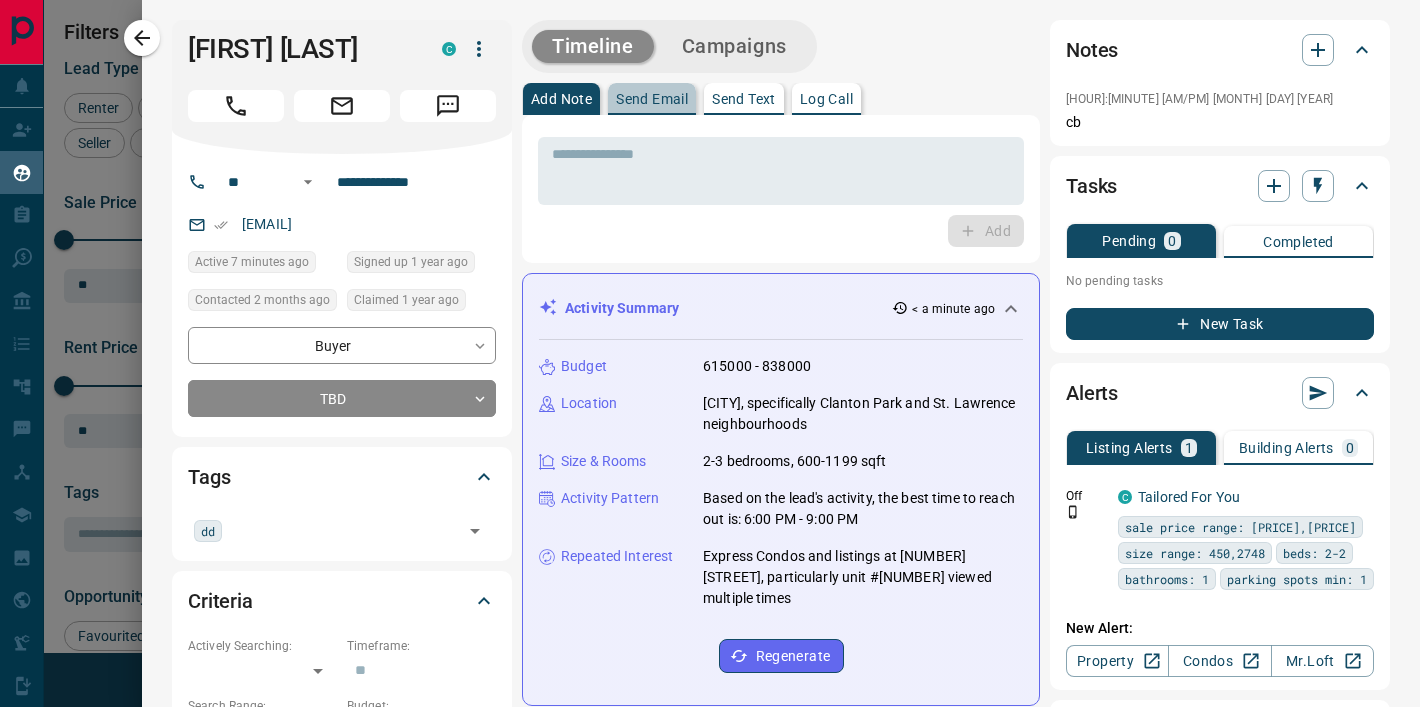 click on "Send Email" at bounding box center [652, 99] 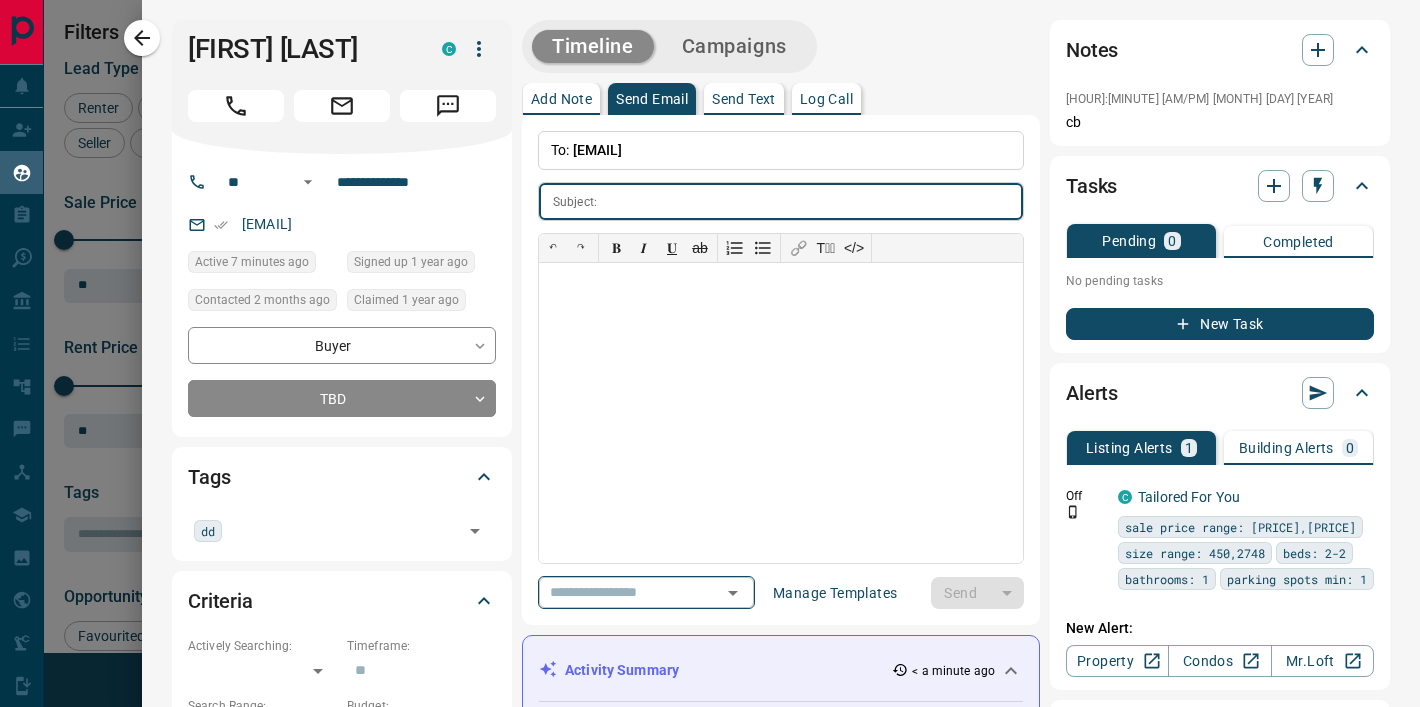 click at bounding box center (618, 592) 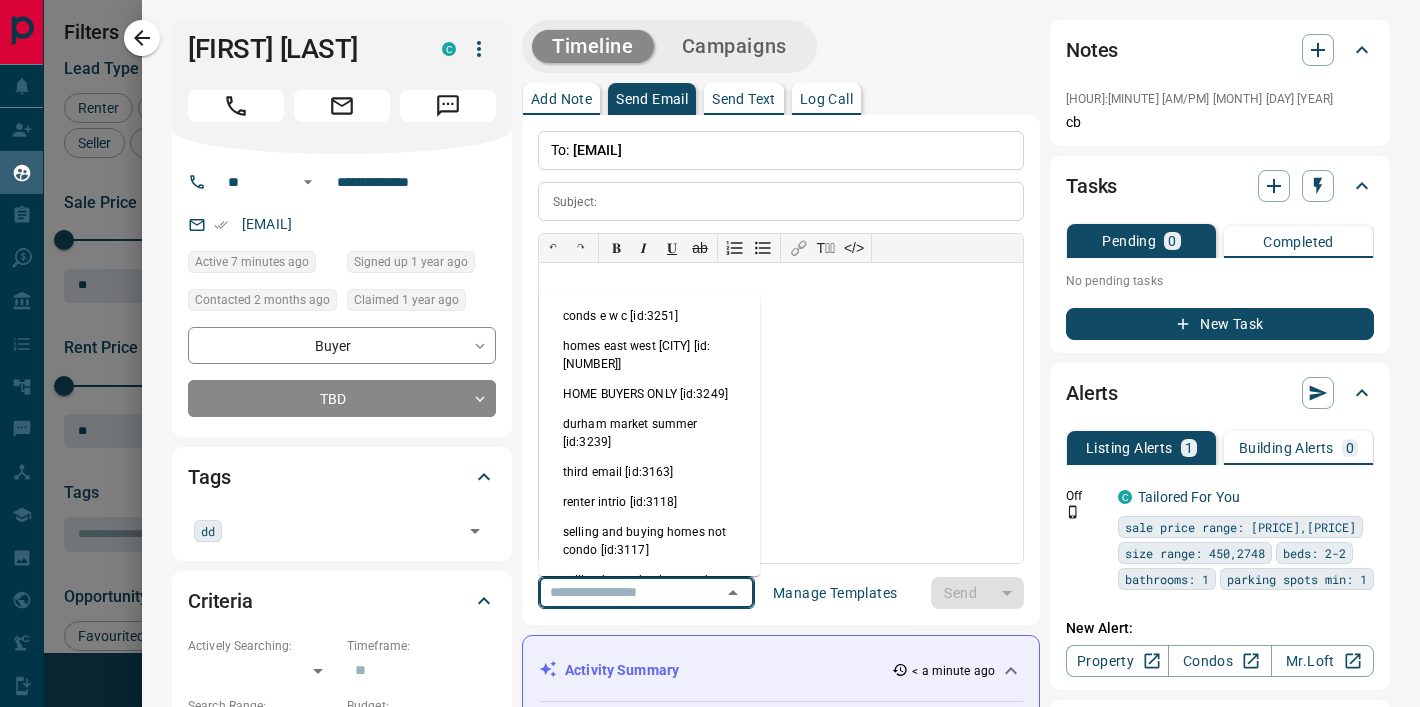 click on "third email [id:3163]" at bounding box center (649, 472) 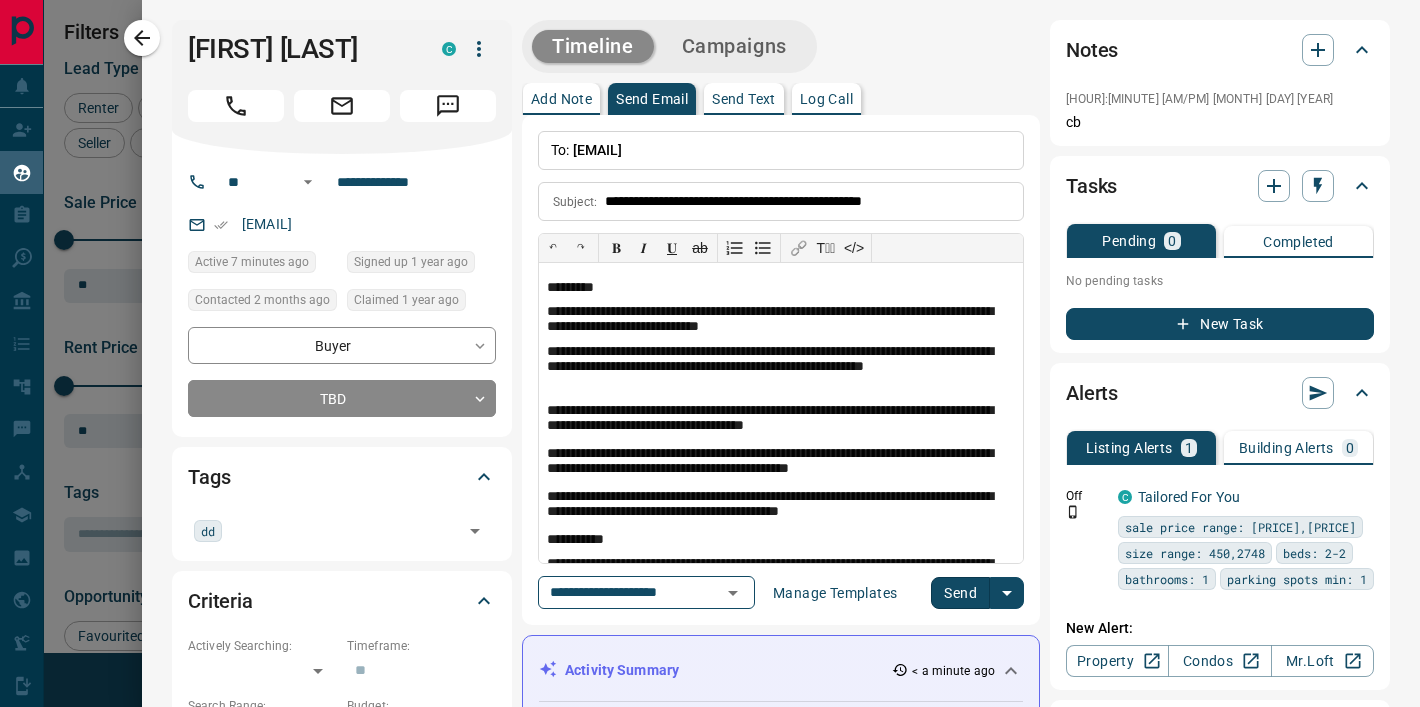 click on "Send" at bounding box center (960, 593) 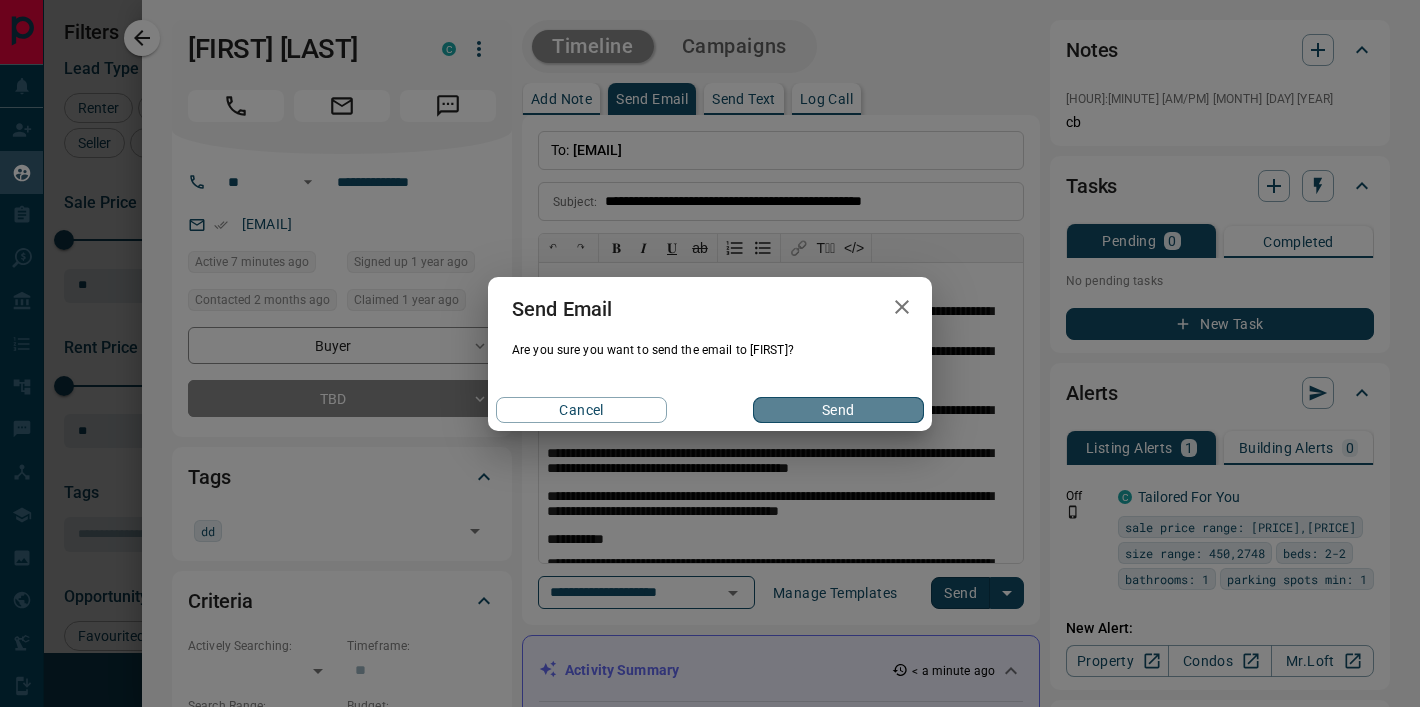 click on "Send" at bounding box center [838, 410] 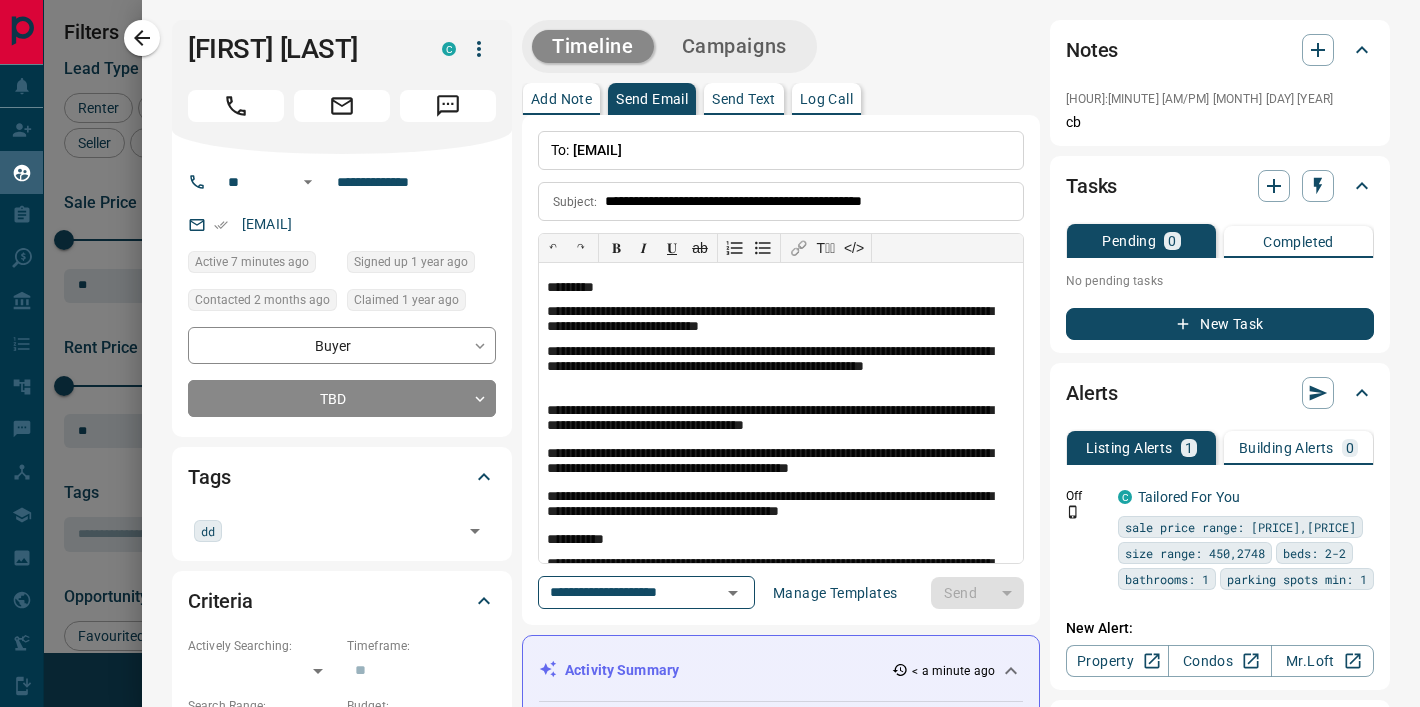 type 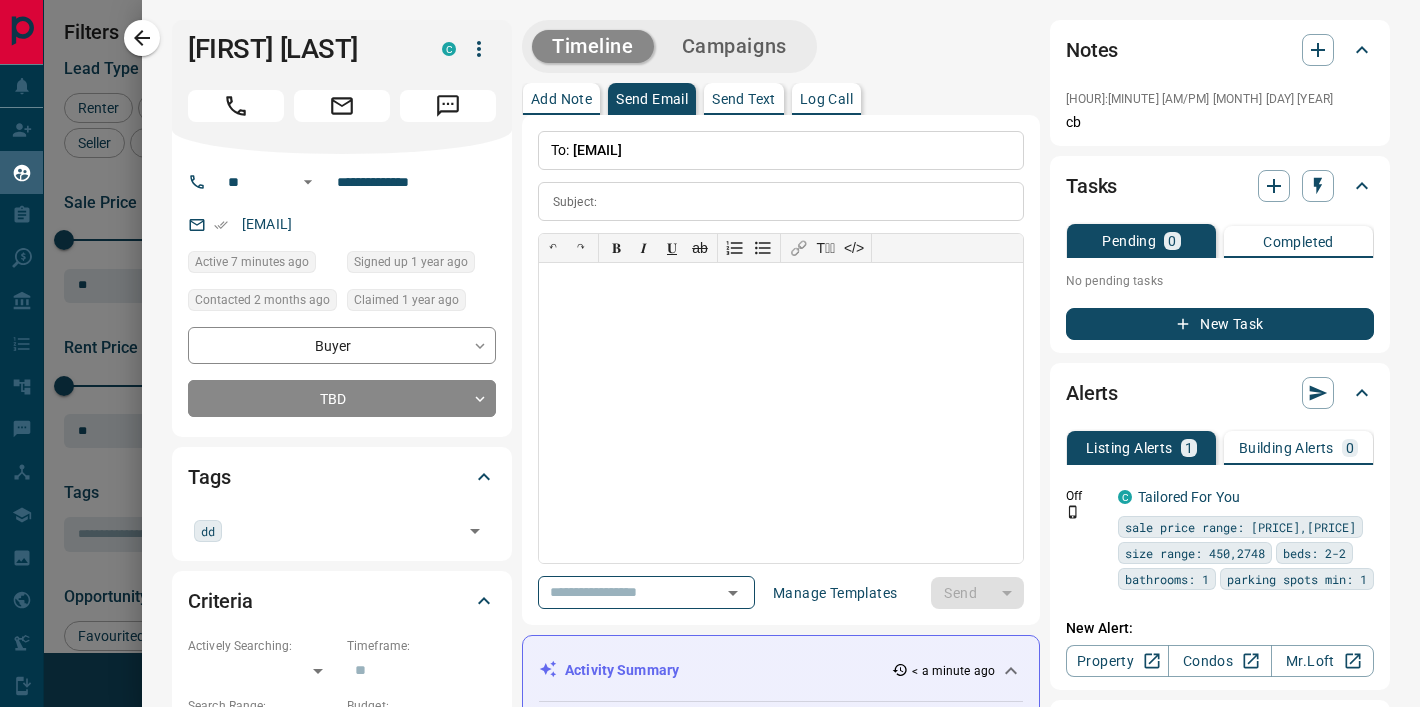 click on "Tags dd ​" at bounding box center [342, 503] 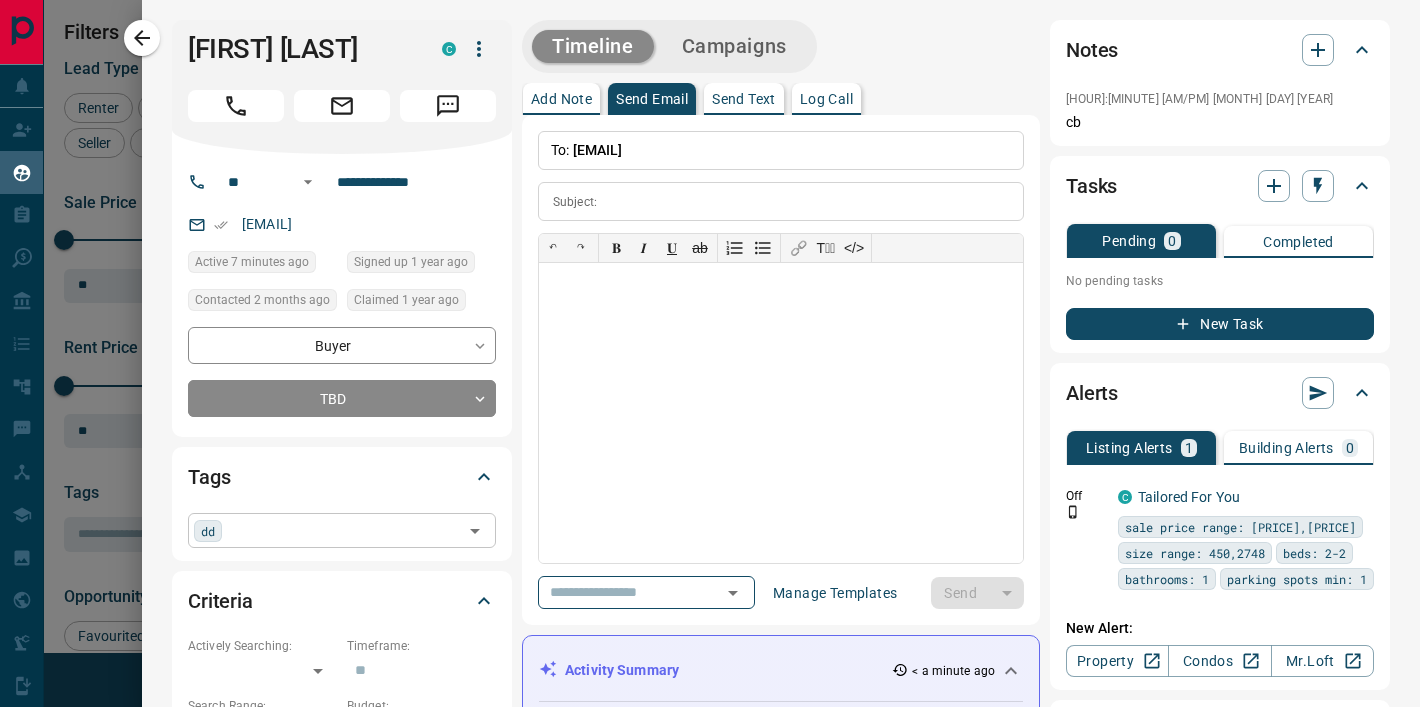 click at bounding box center [342, 530] 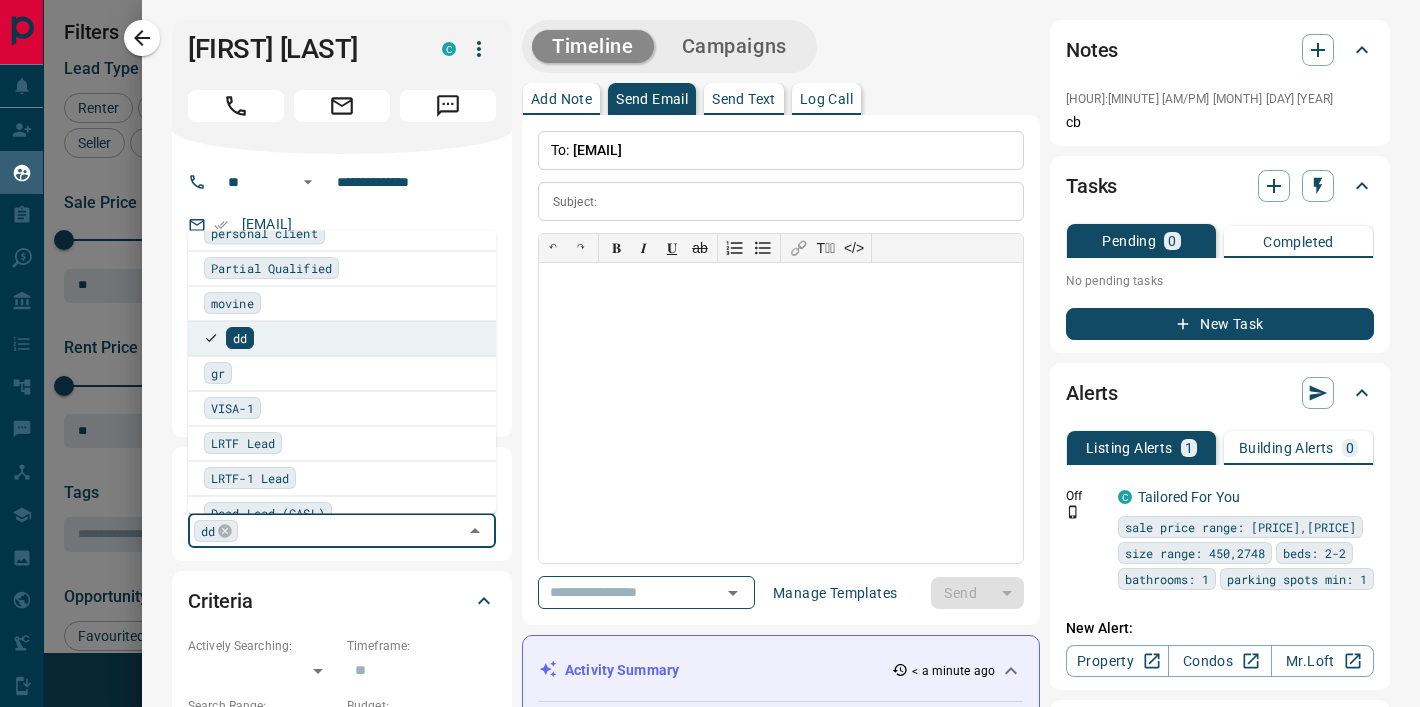 scroll, scrollTop: 1566, scrollLeft: 0, axis: vertical 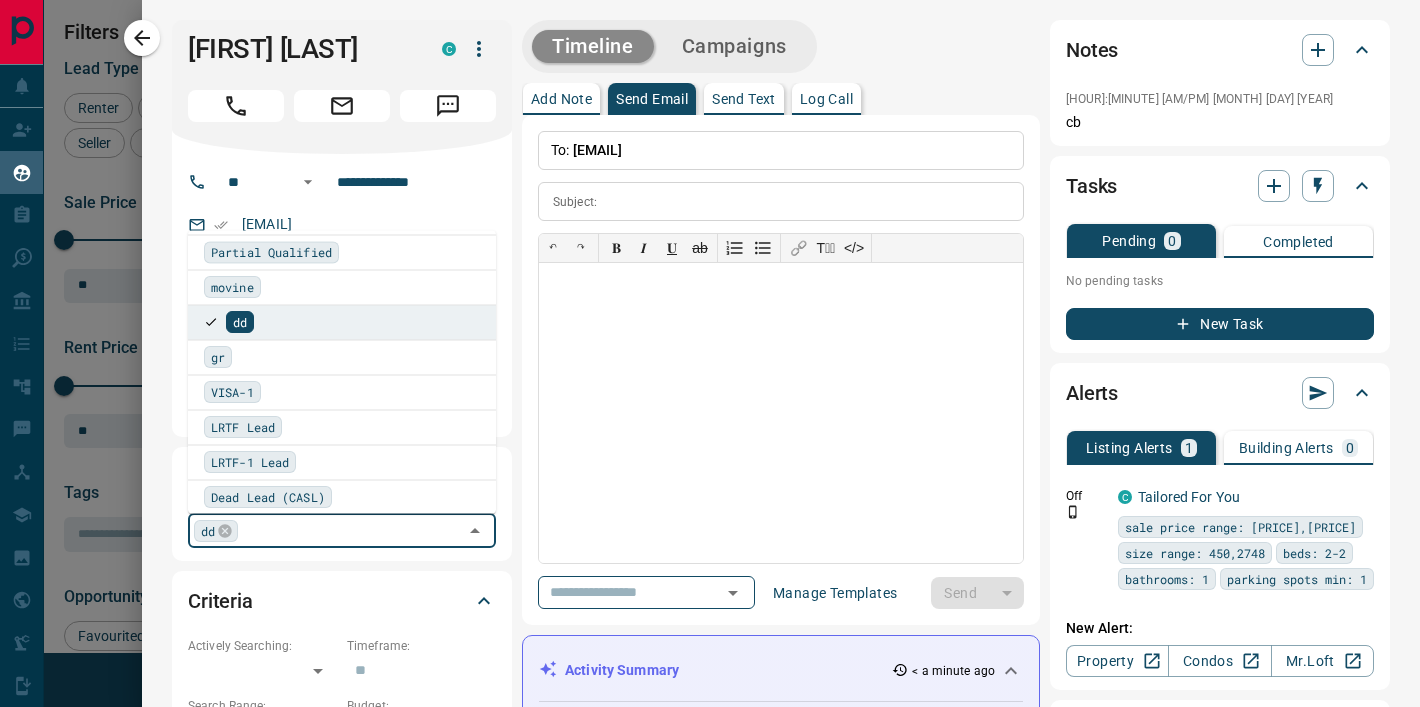 click on "gr" at bounding box center (342, 358) 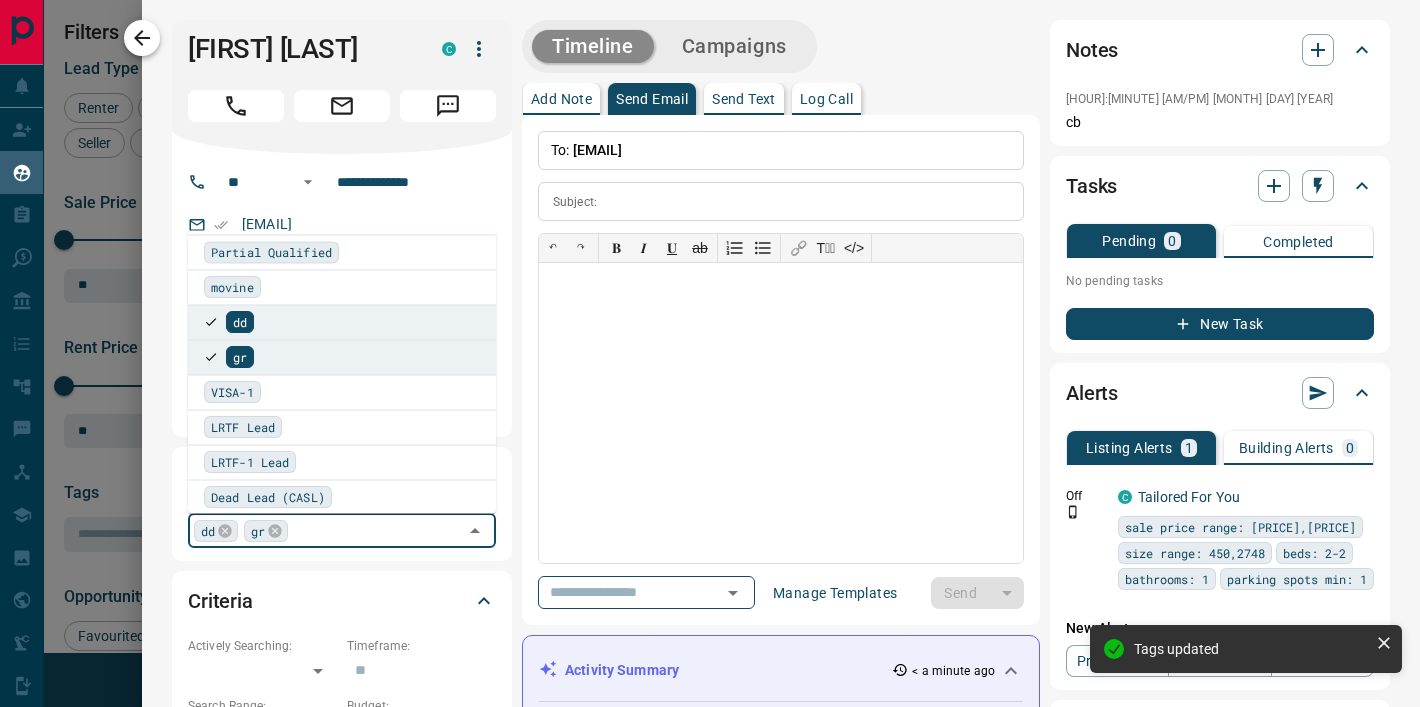 click 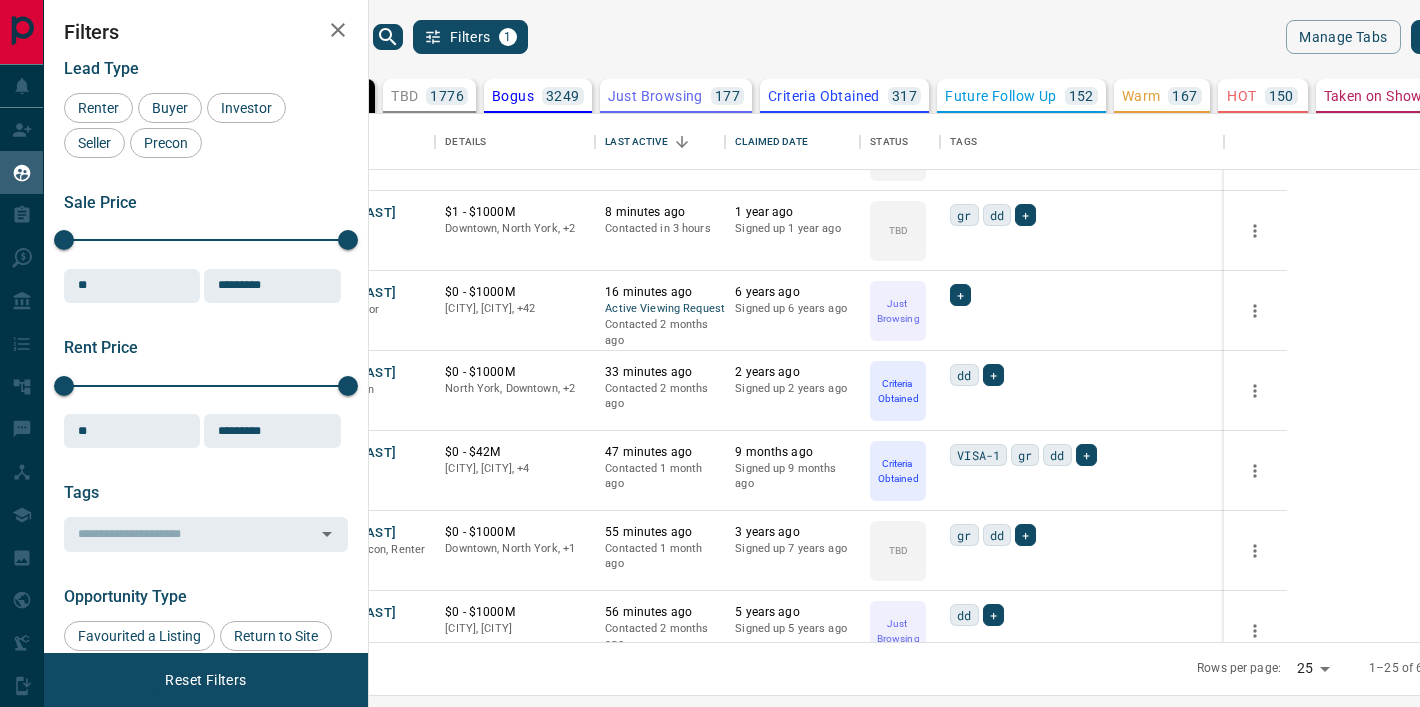 scroll, scrollTop: 390, scrollLeft: 0, axis: vertical 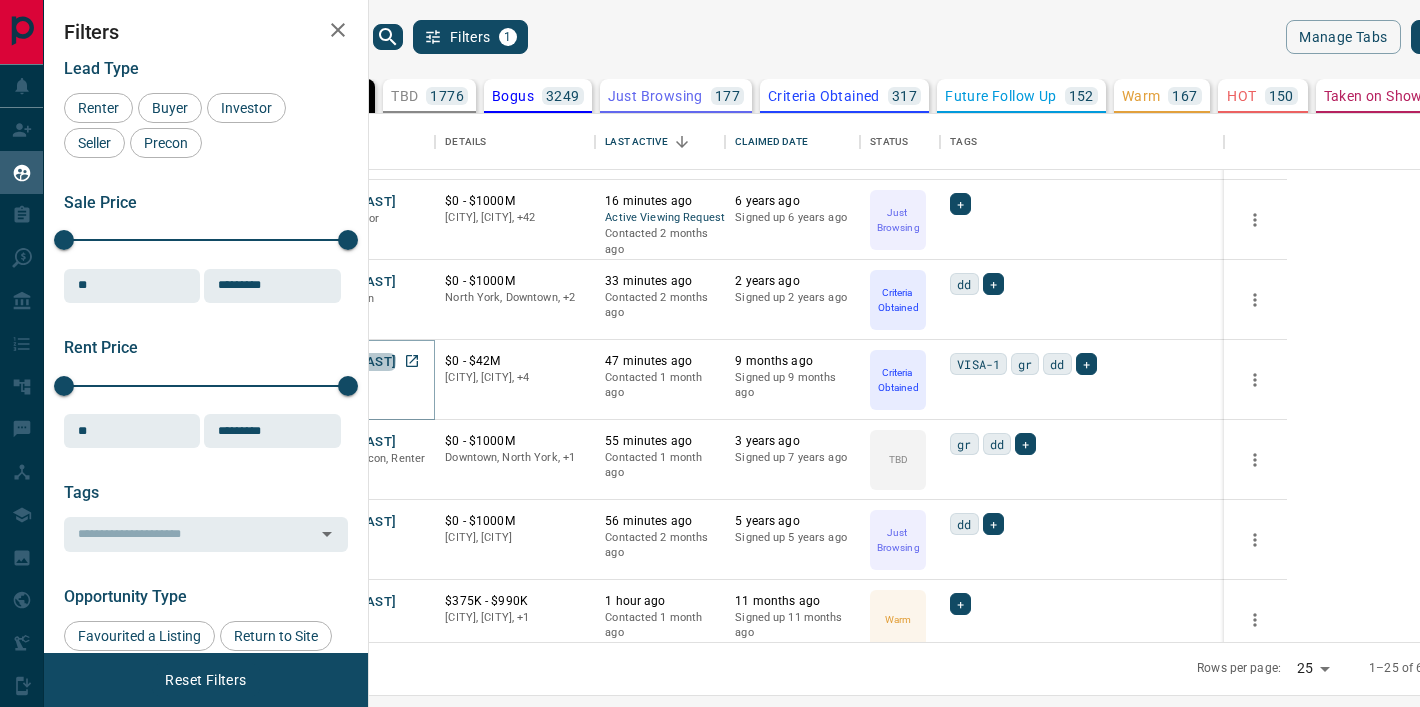 click on "[FIRST] [LAST]" at bounding box center (350, 362) 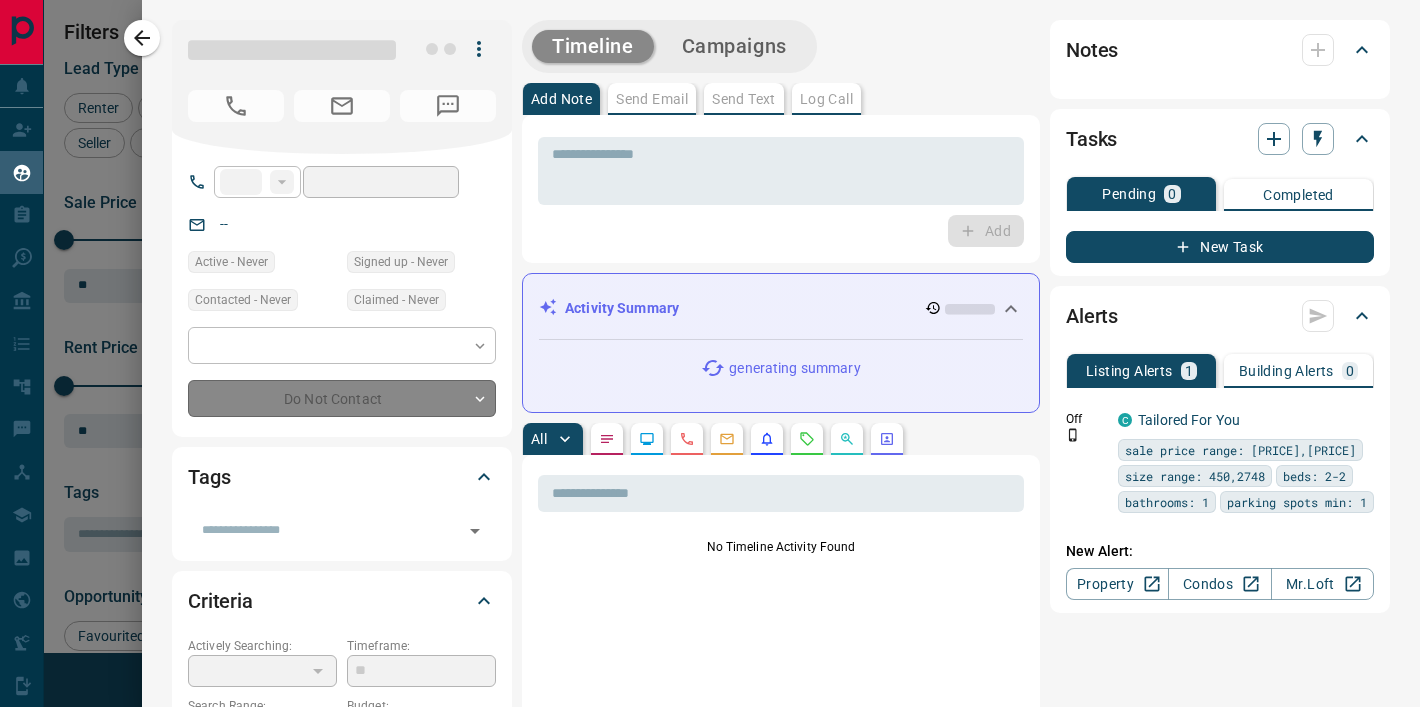 type on "**" 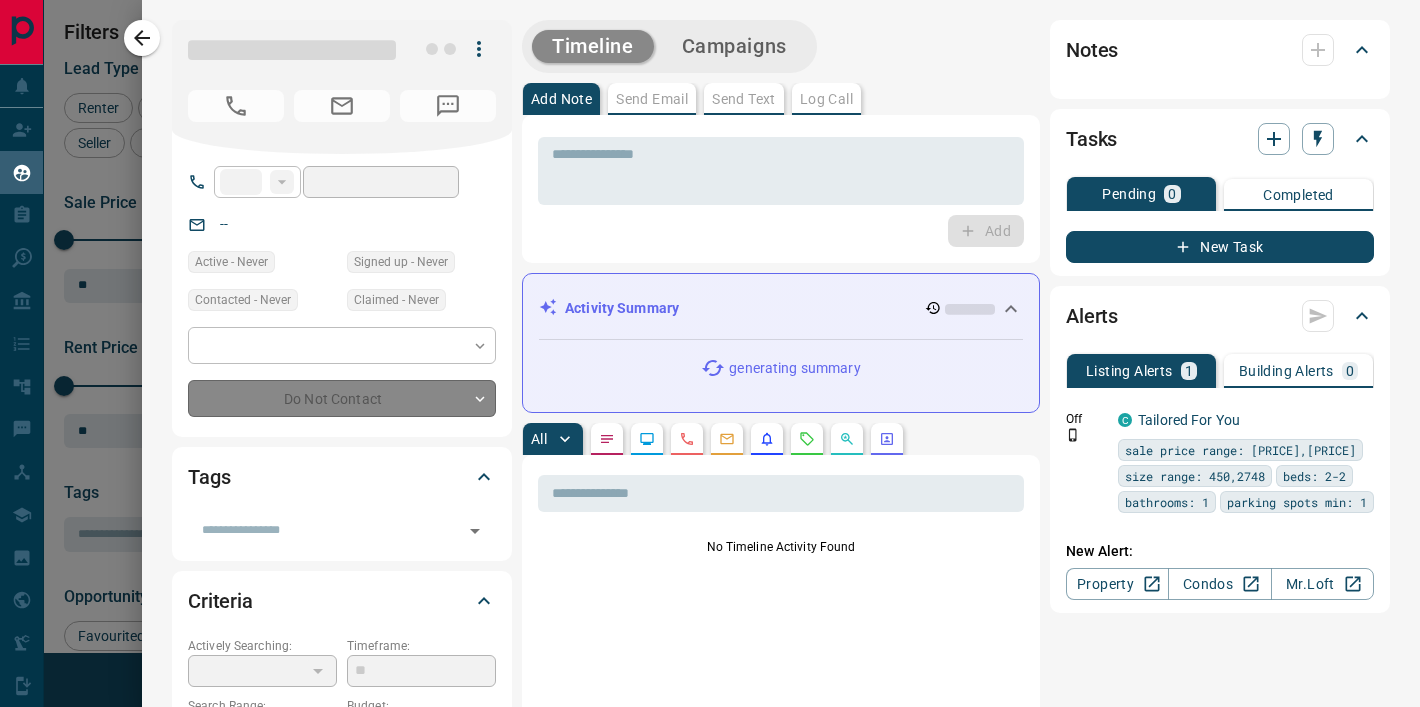 type on "**********" 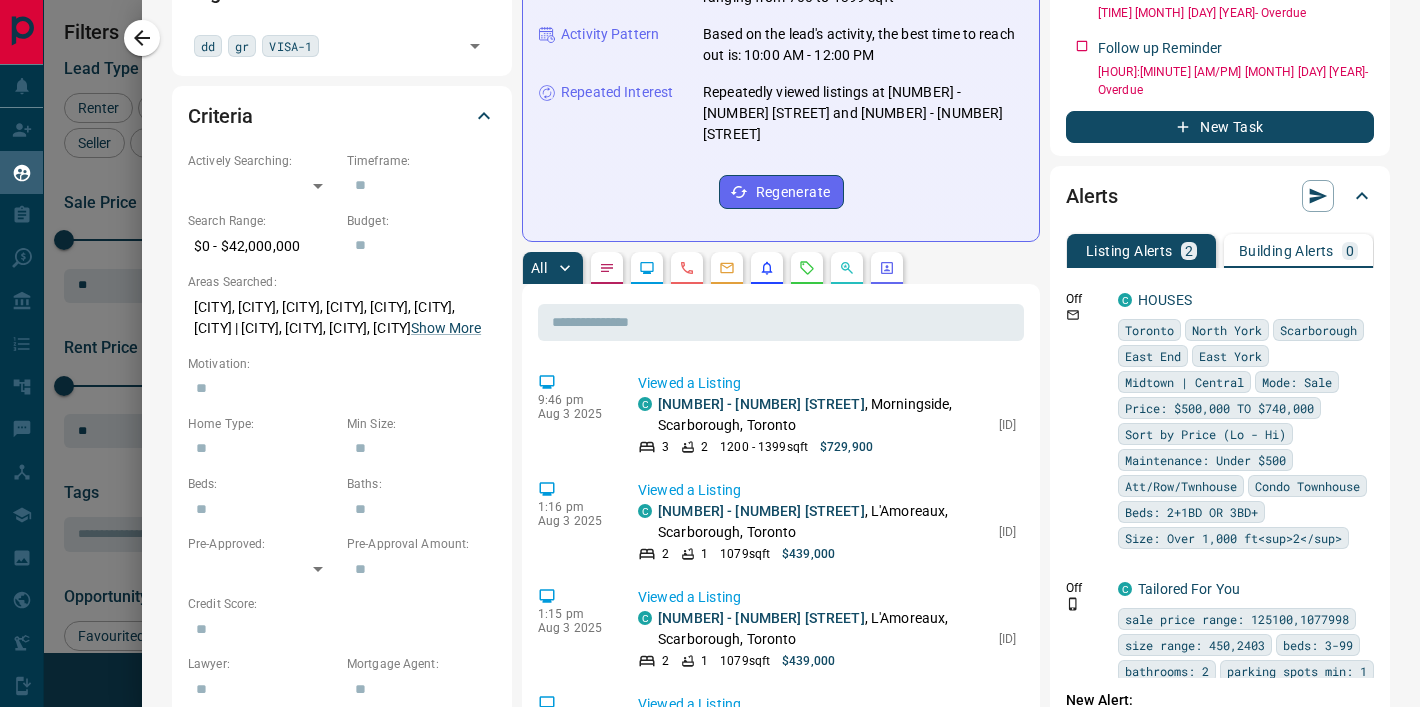 scroll, scrollTop: 551, scrollLeft: 0, axis: vertical 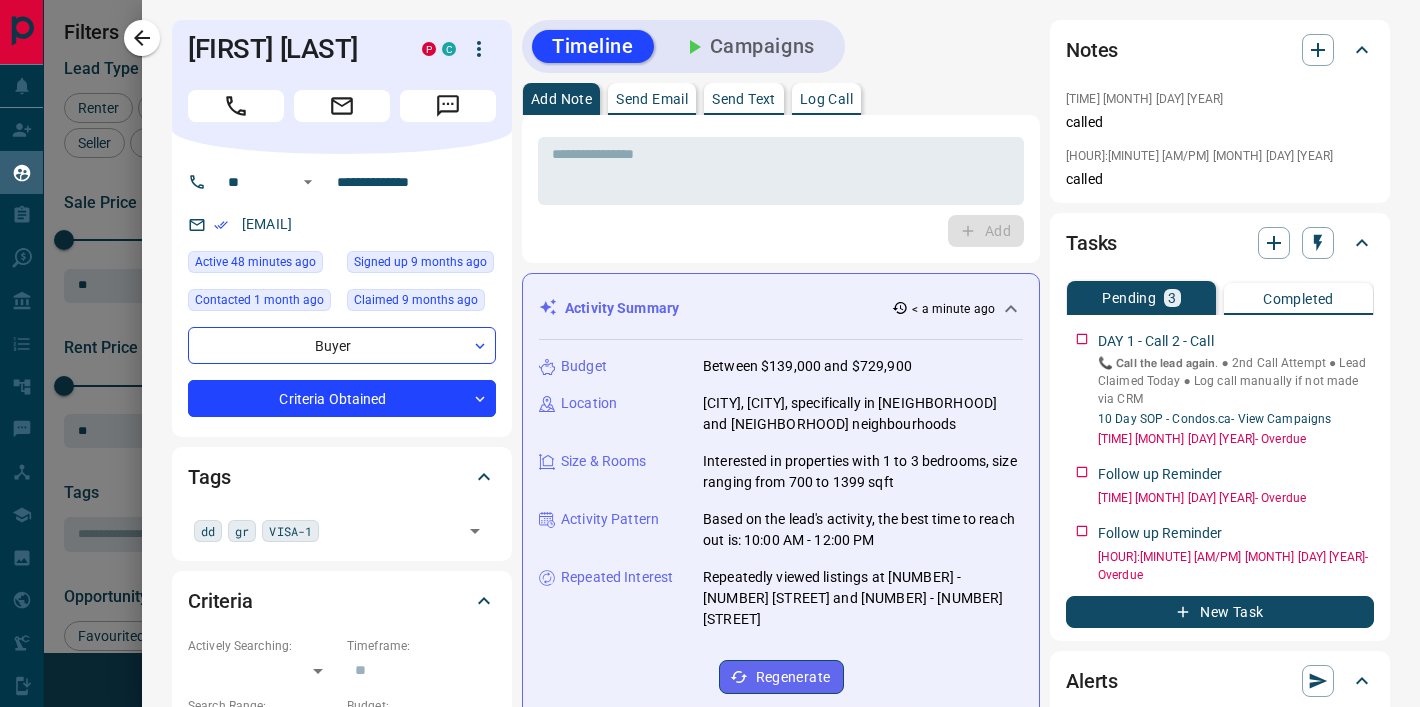 click on "Budget Between $[PRICE] and $[PRICE] Location [CITY], [CITY], specifically in [NEIGHBORHOOD] and [NEIGHBORHOOD] neighbourhoods Size & Rooms Interested in properties with [NUMBER] to [NUMBER] bedrooms, size ranging from [NUMBER] to [NUMBER] sqft Activity Pattern Based on the lead's activity, the best time to reach out is: [TIME] - [TIME] Repeated Interest Repeatedly viewed listings at [NUMBER] - [NUMBER] [STREET] and [NUMBER] - [NUMBER] [STREET] Regenerate All ​ [HOUR]:[MINUTE] [AM/PM] [MONTH] [DAY] [YEAR] Viewed a Listing C [NUMBER] - [NUMBER] [STREET] , [NEIGHBORHOOD], [CITY], [CITY] [BEDROOMS] [BATHROOMS] [SQFT] - [SQFT] sqft $[PRICE] [ID] [HOUR]:[MINUTE] [AM/PM] [MONTH] [DAY] [YEAR] Viewed a Listing C [NUMBER] - [NUMBER] [STREET] , [NEIGHBORHOOD], [CITY], [CITY] [BEDROOMS] [BATHROOMS] [SQFT] sqft $[PRICE] [ID] [HOUR]:[MINUTE] [AM/PM] [MONTH] [DAY] [YEAR] Viewed a Listing C [NUMBER] - [NUMBER] [STREET] , [NEIGHBORHOOD], [CITY], [CITY] [BEDROOMS] [BATHROOMS] [SQFT] sqft $[PRICE] [ID] [HOUR]:[MINUTE] [AM/PM] [MONTH] [DAY] [YEAR] Viewed a Listing C [NUMBER] - [NUMBER] [STREET] [BEDROOMS] [BATHROOMS] [SQFT]" at bounding box center (781, 1246) 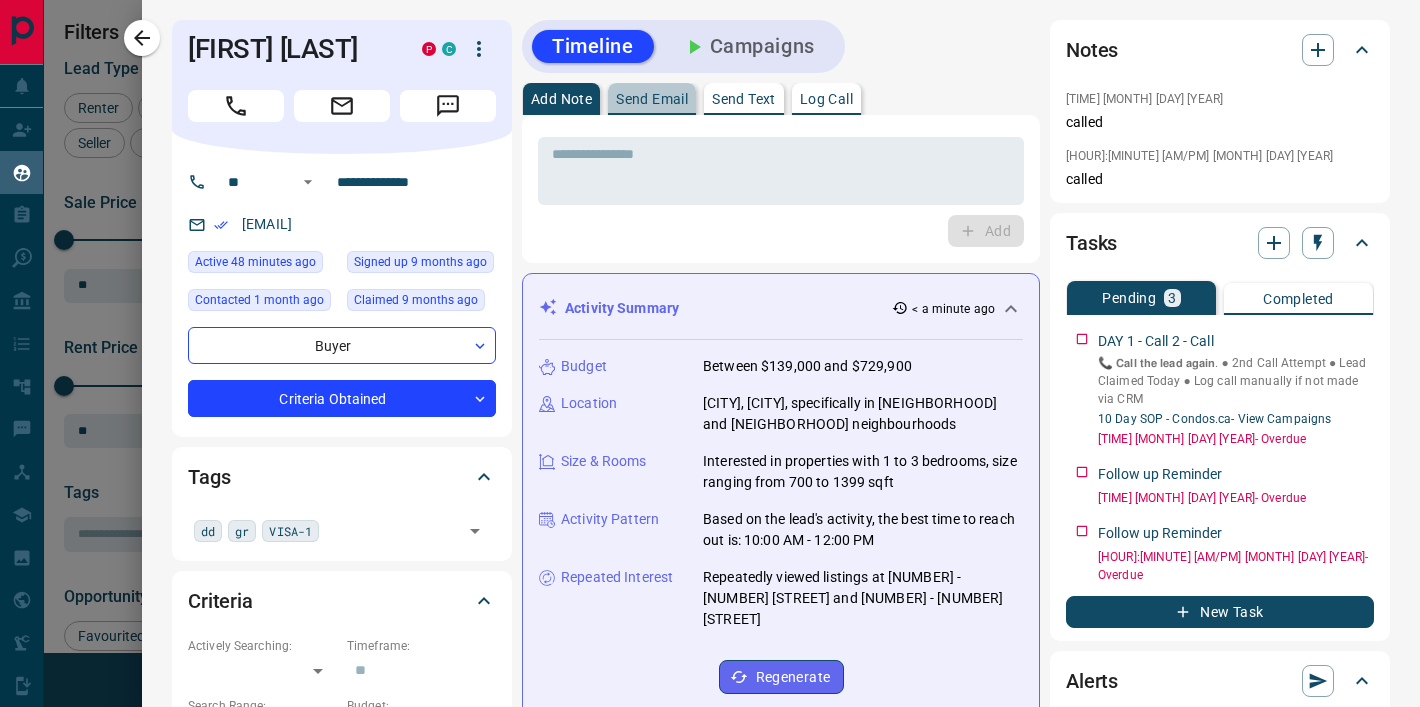 click on "Send Email" at bounding box center [652, 99] 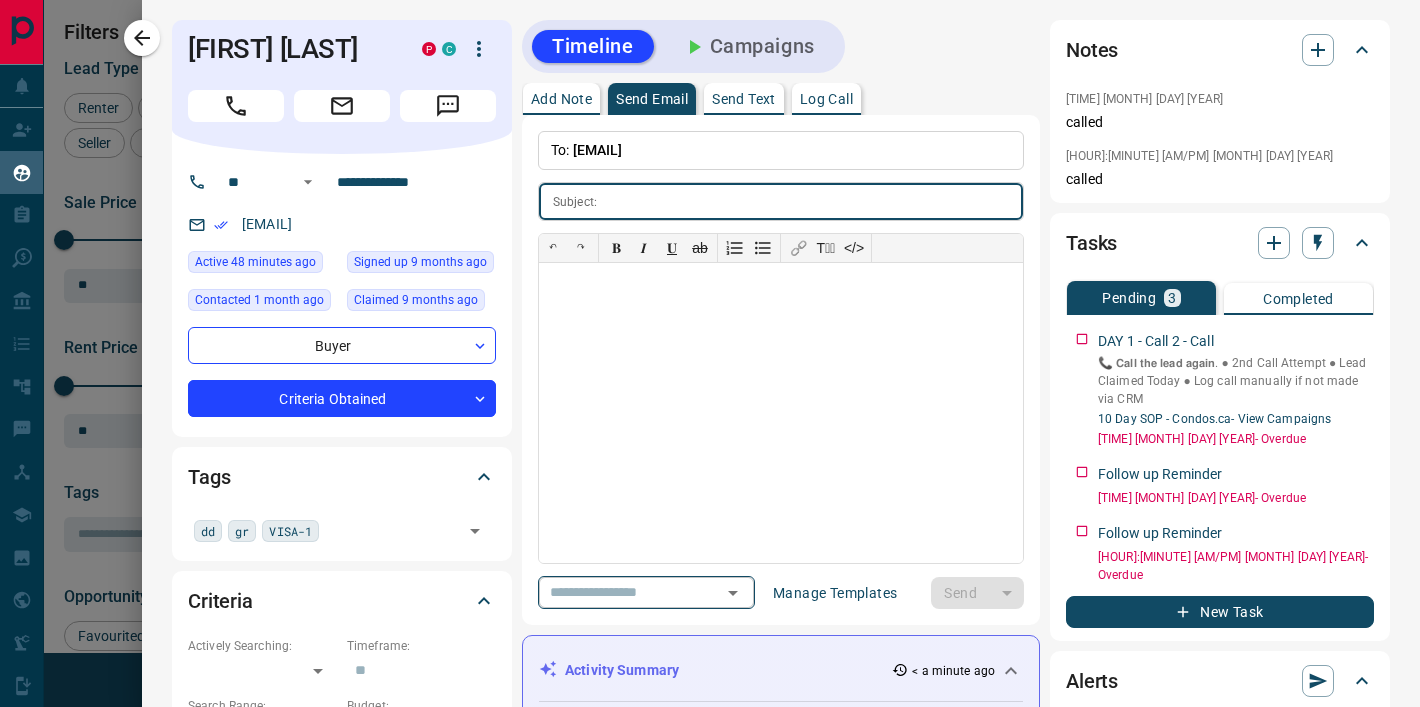 click at bounding box center (618, 592) 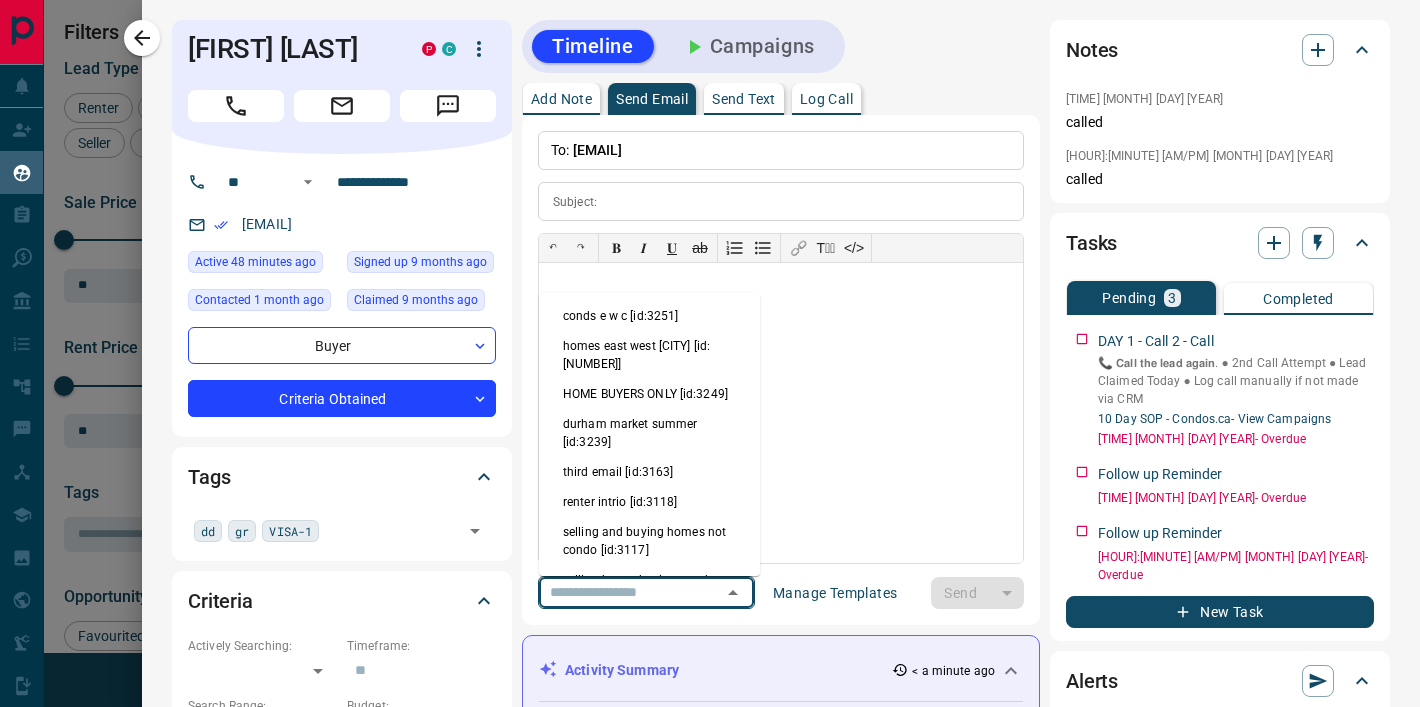 click on "conds e w c [id:3251]" at bounding box center [649, 316] 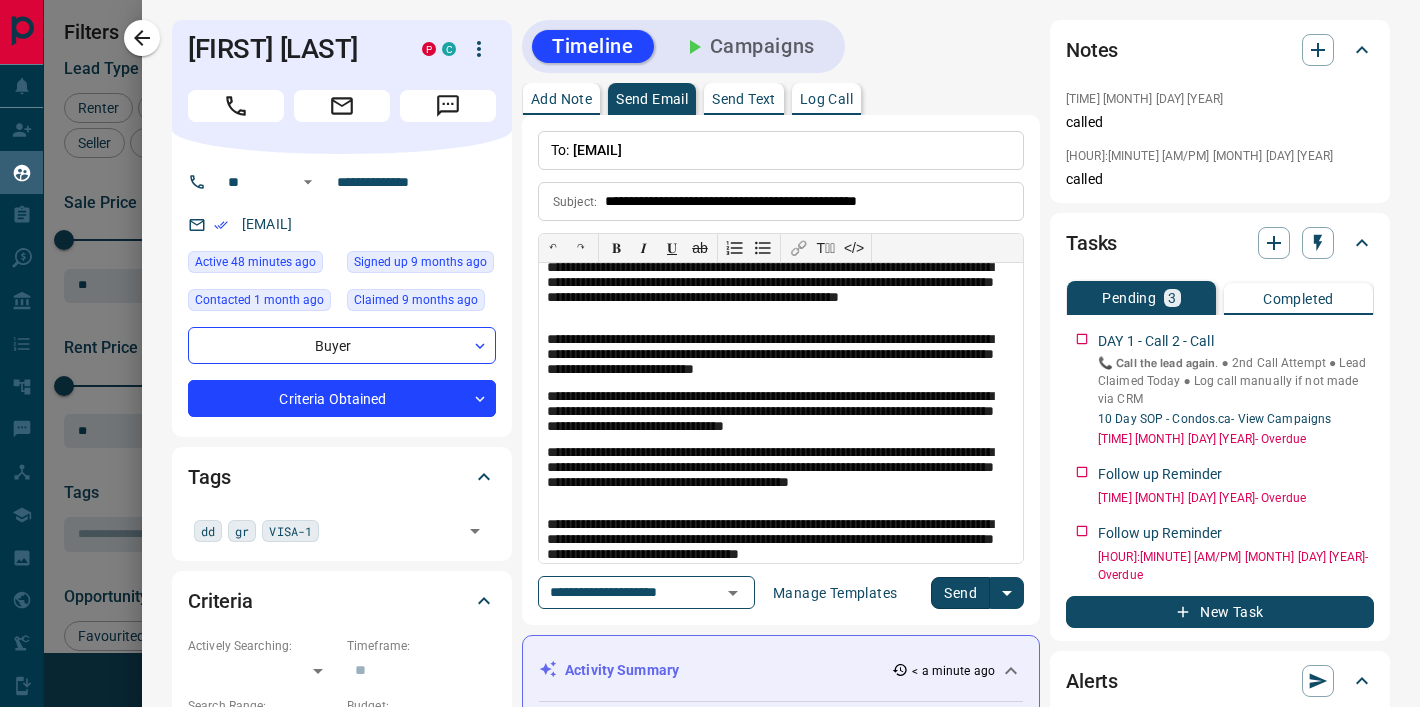 scroll, scrollTop: 0, scrollLeft: 0, axis: both 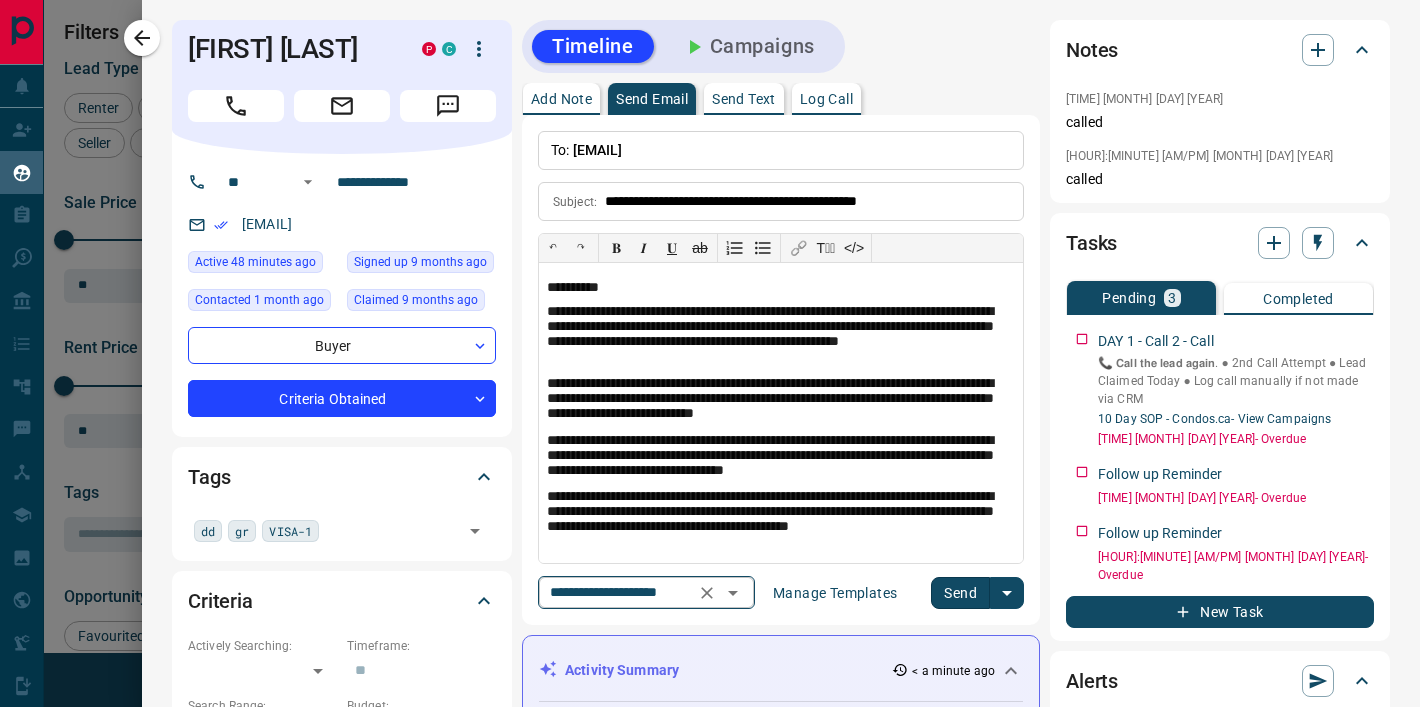 click on "**********" at bounding box center [618, 592] 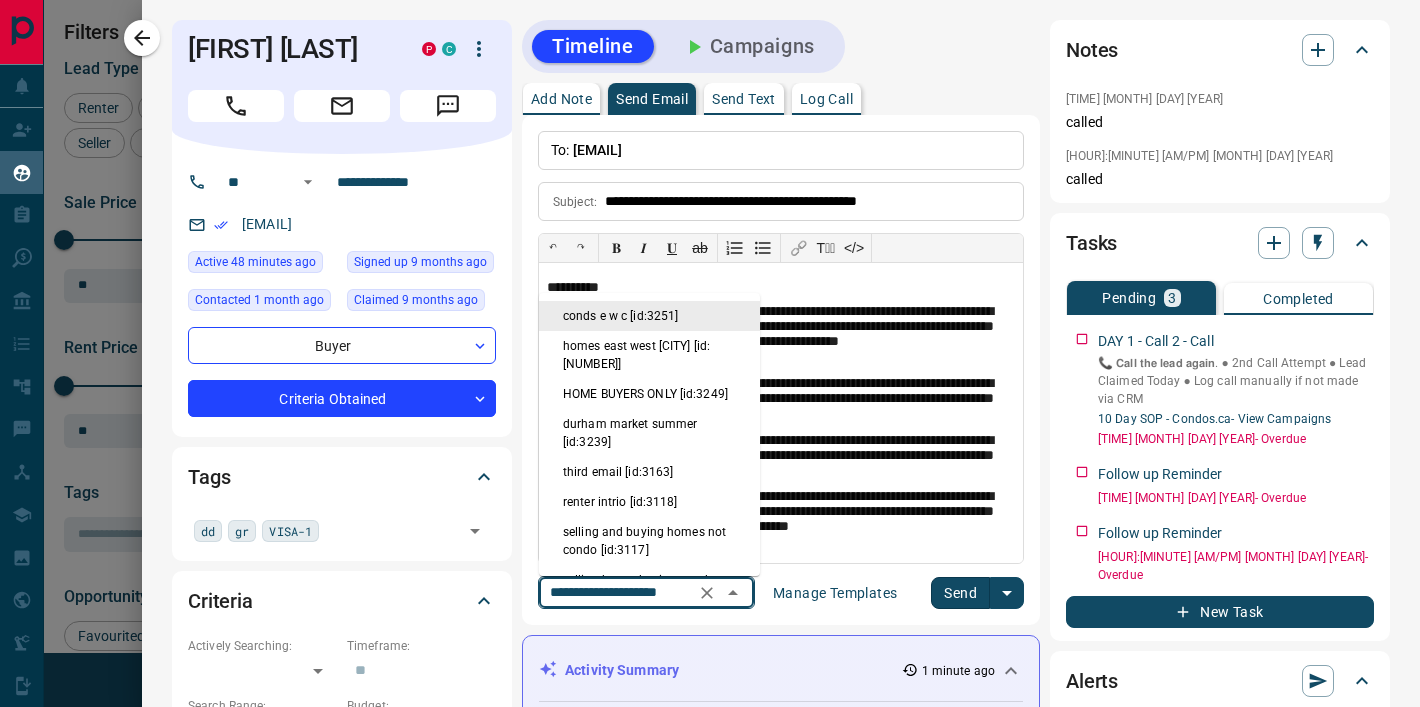 scroll, scrollTop: 103, scrollLeft: 0, axis: vertical 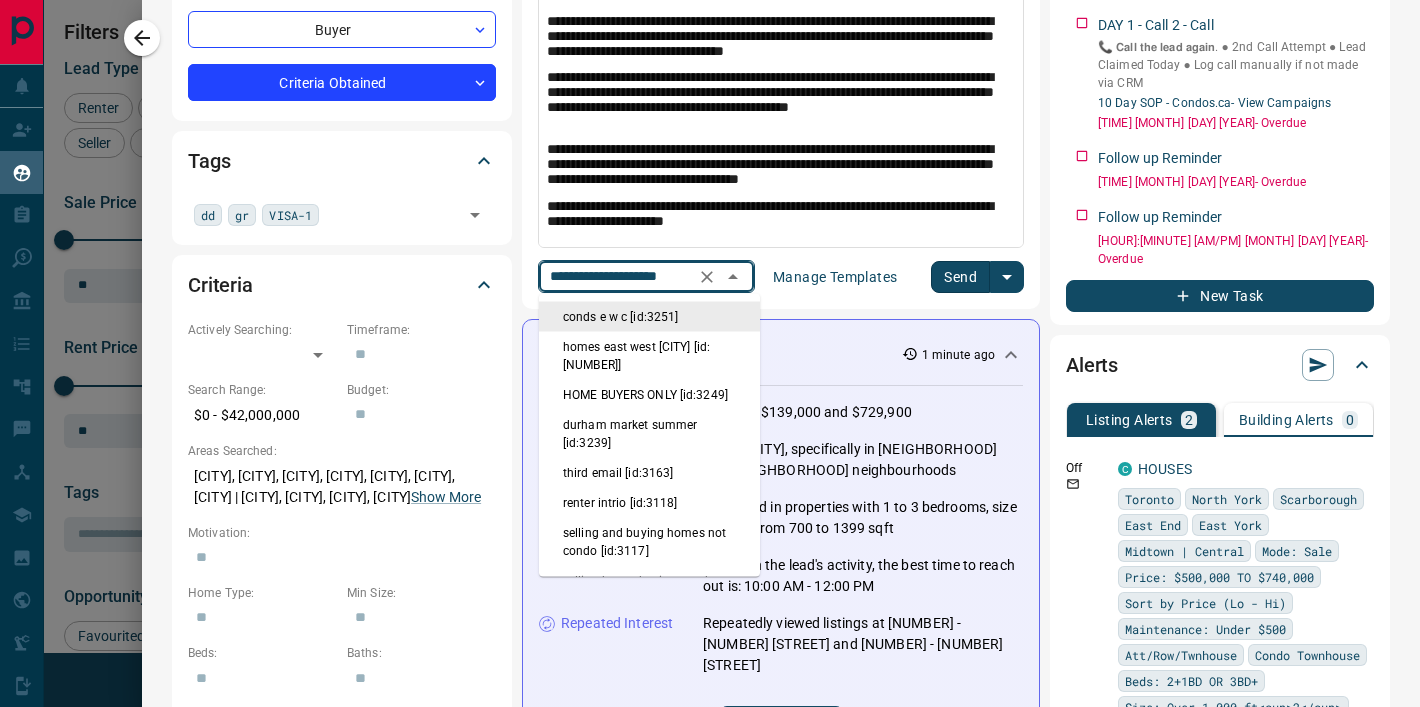 click 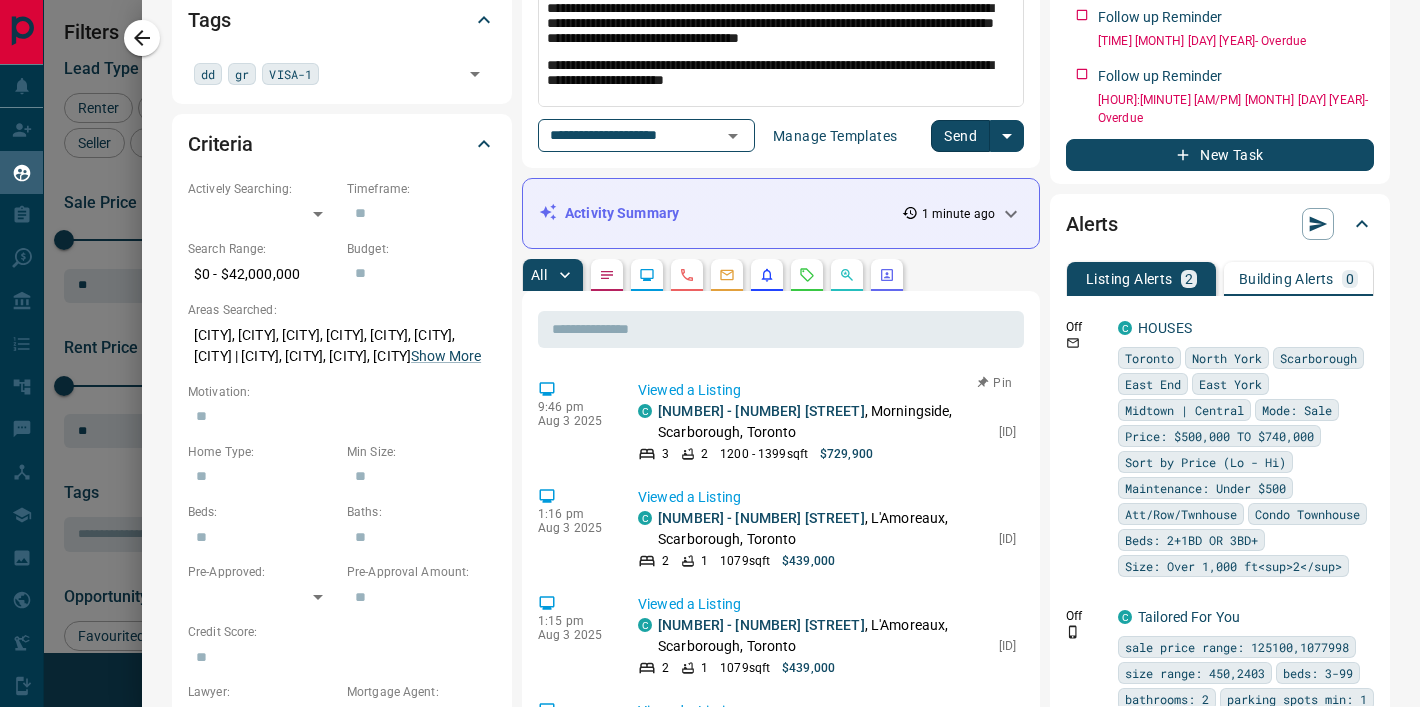scroll, scrollTop: 487, scrollLeft: 0, axis: vertical 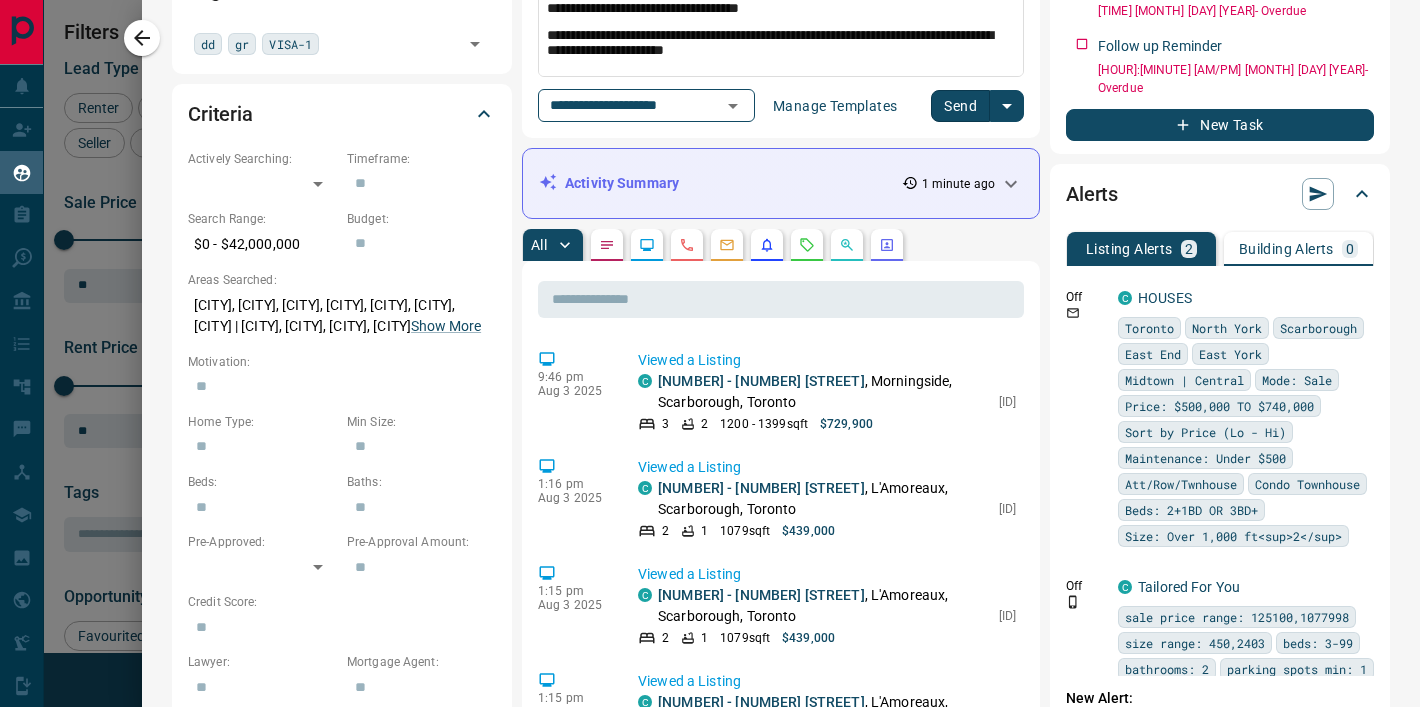 click at bounding box center (727, 245) 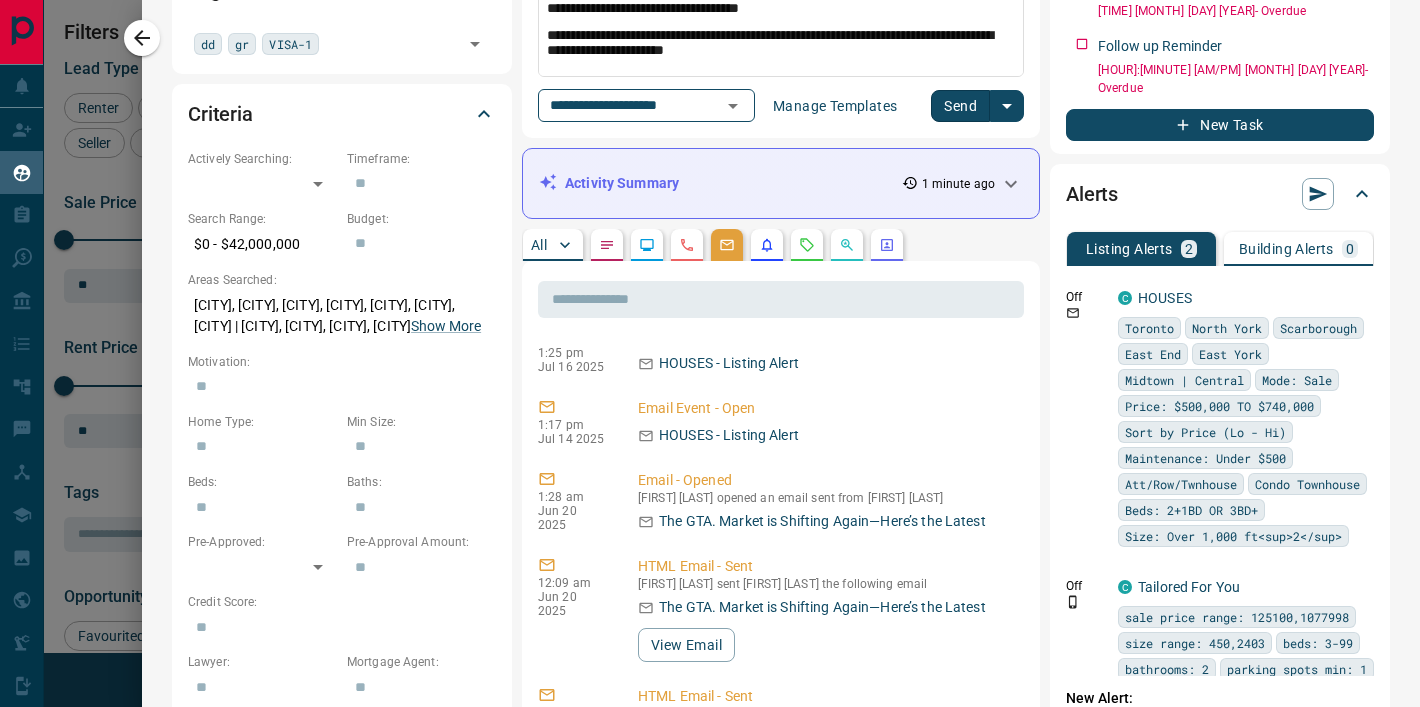scroll, scrollTop: 52, scrollLeft: 0, axis: vertical 